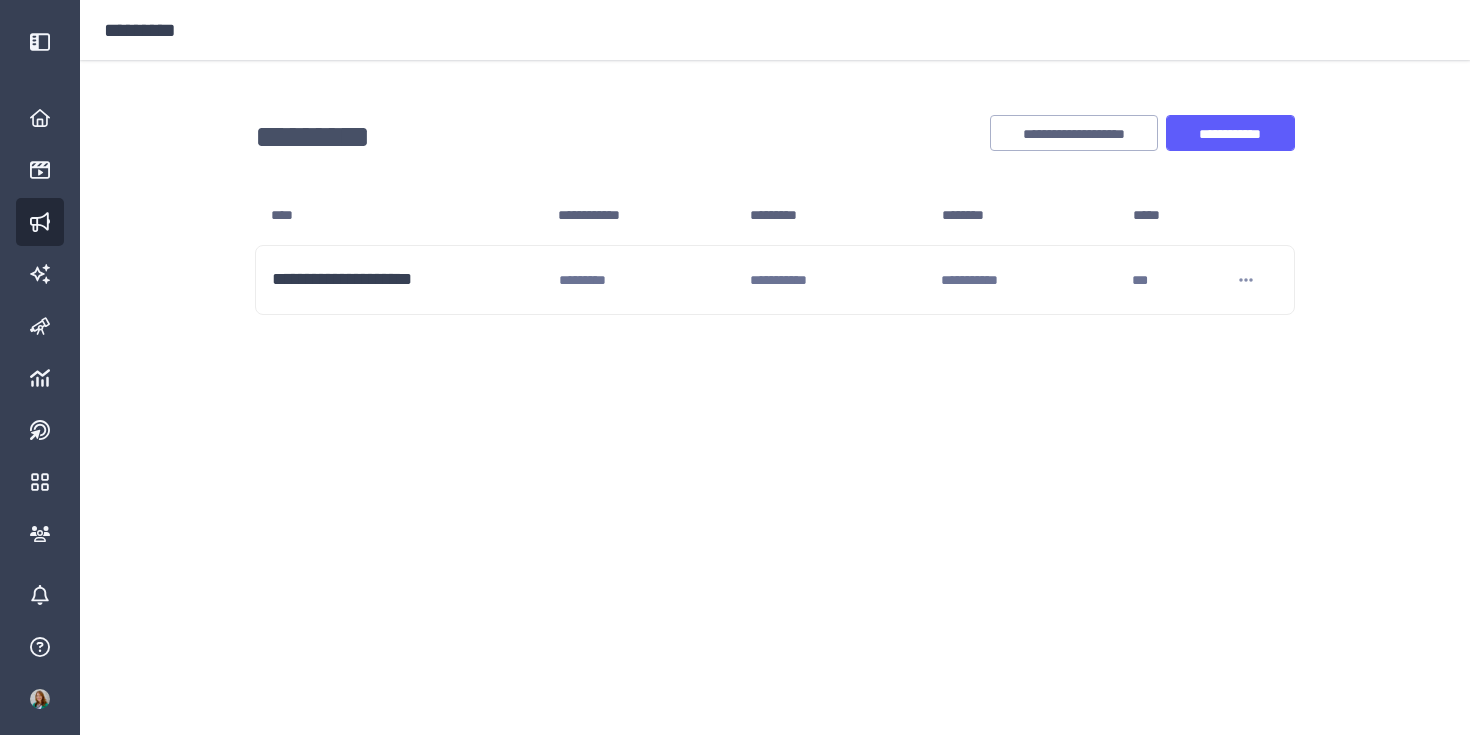 scroll, scrollTop: 0, scrollLeft: 0, axis: both 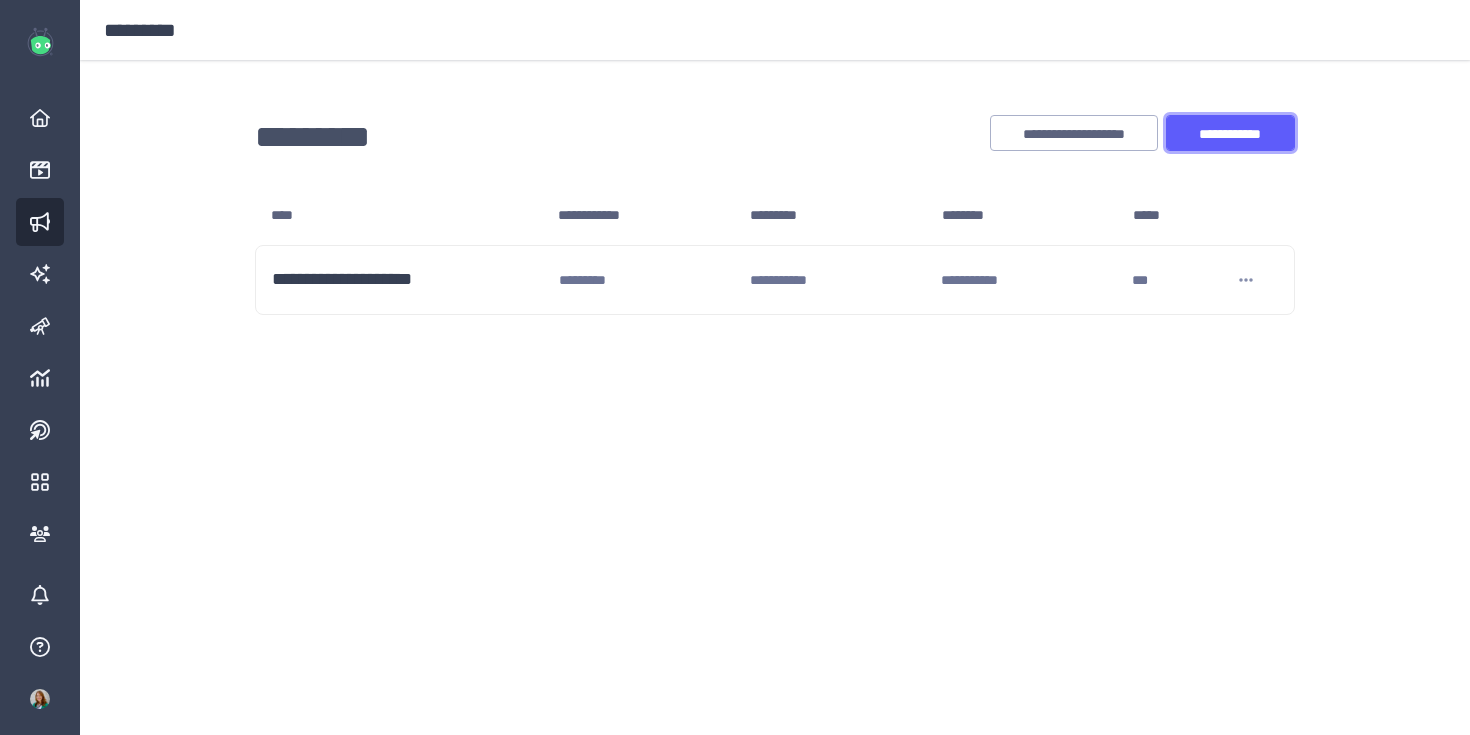click on "[PHONE]" at bounding box center [1230, 134] 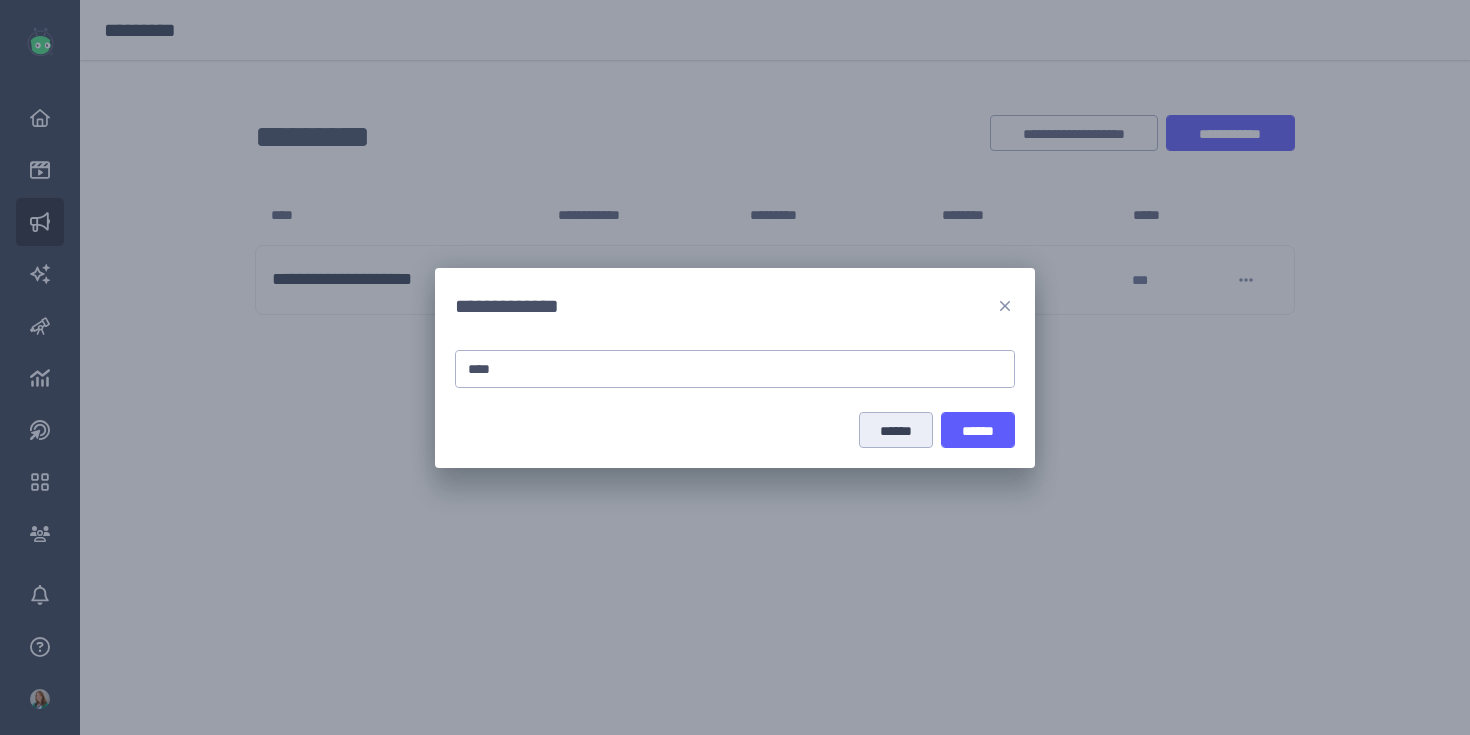 type on "[EMAIL]" 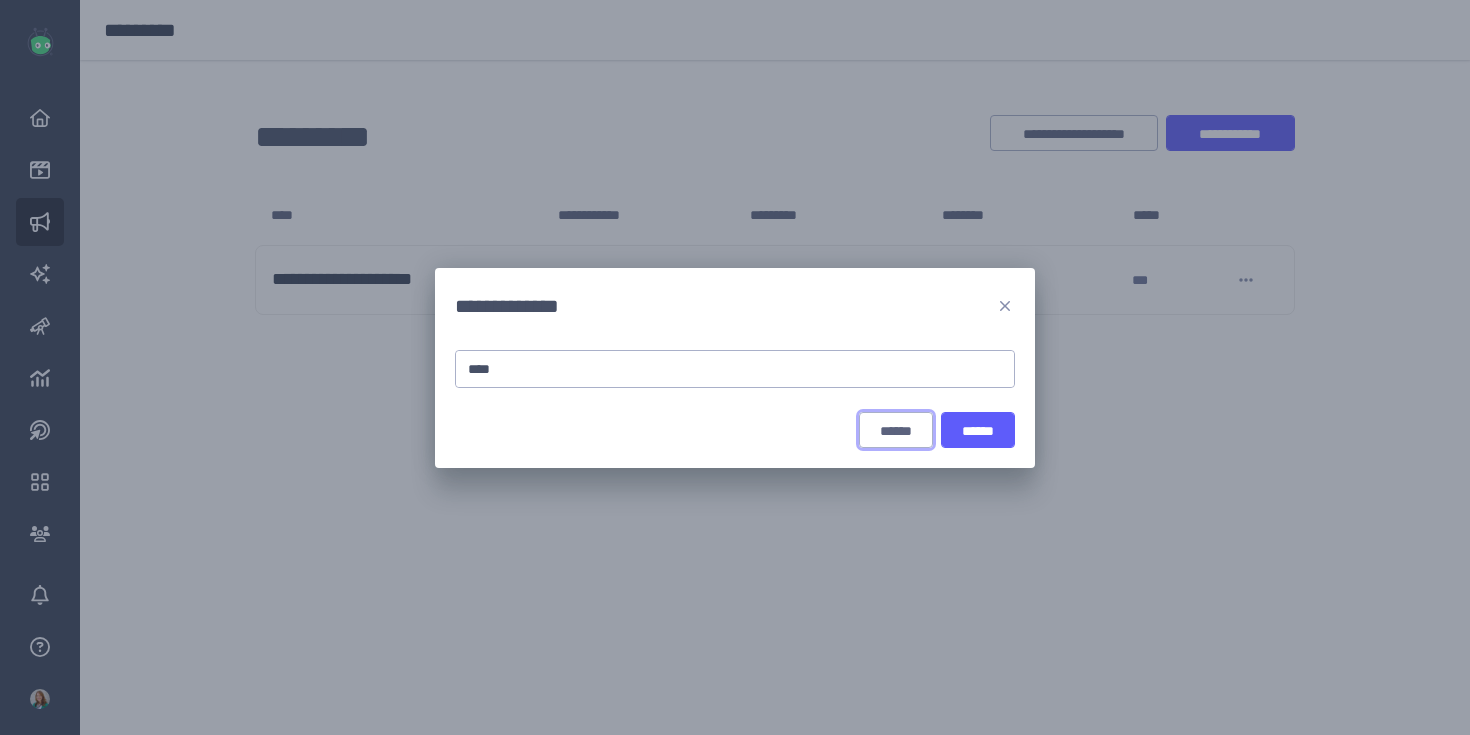 click on "[ADDRESS]" at bounding box center [896, 431] 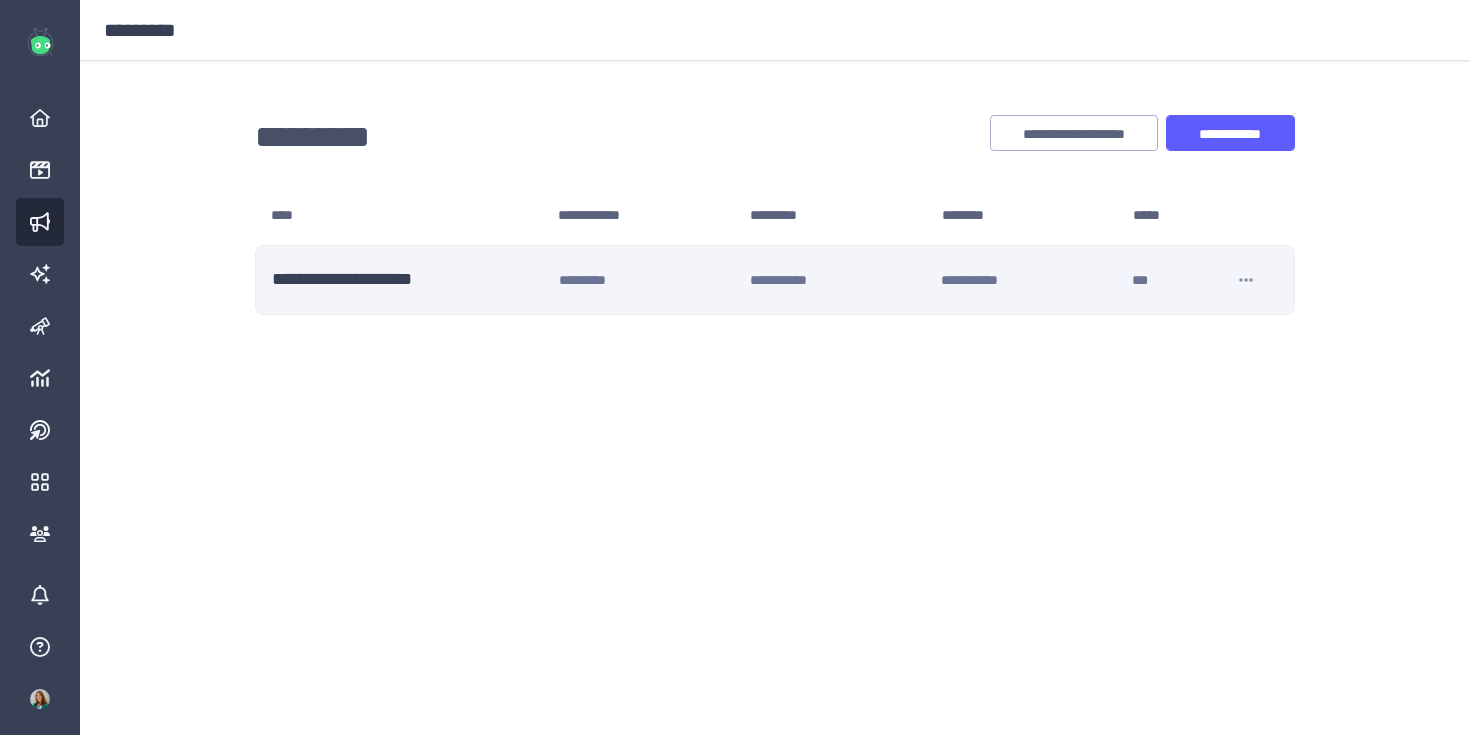click on "[FIRST]" at bounding box center [407, 280] 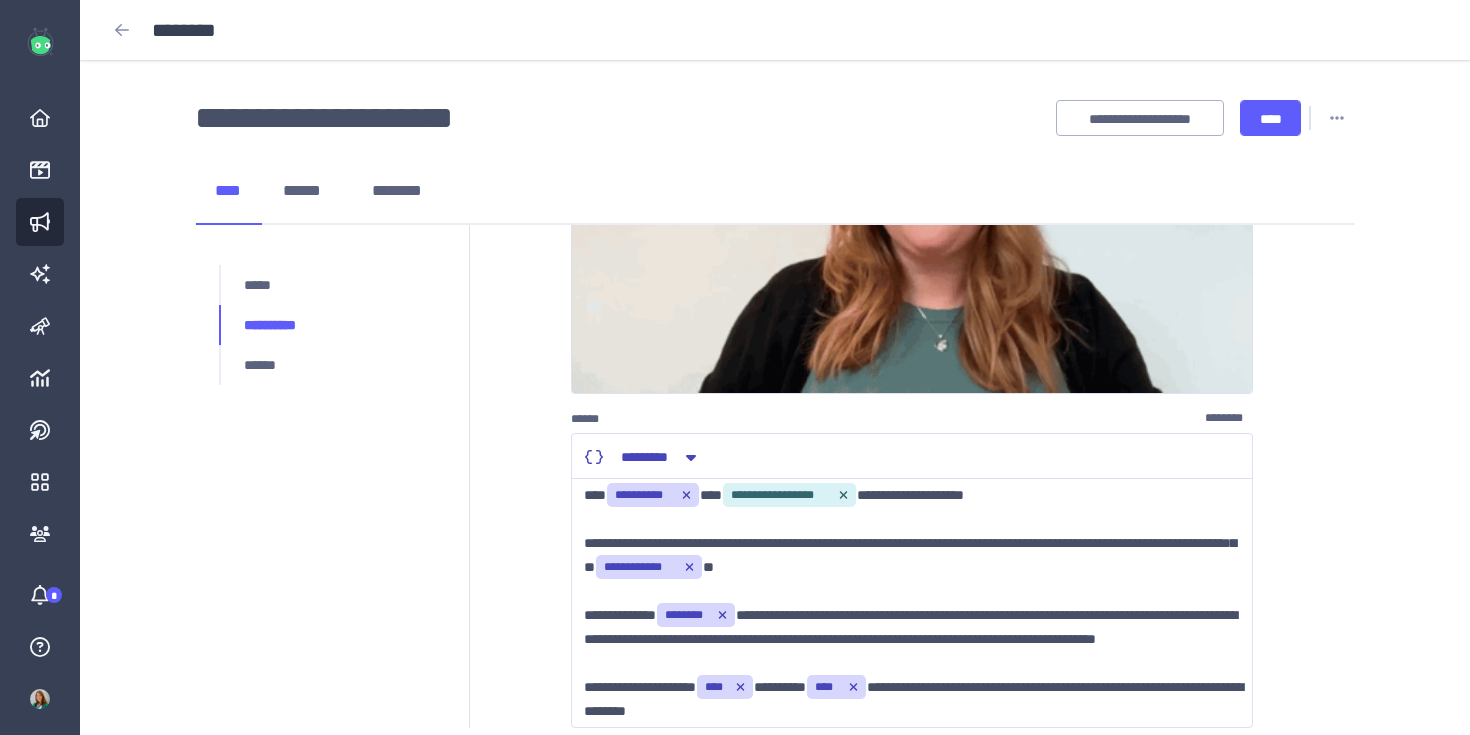 scroll, scrollTop: 440, scrollLeft: 0, axis: vertical 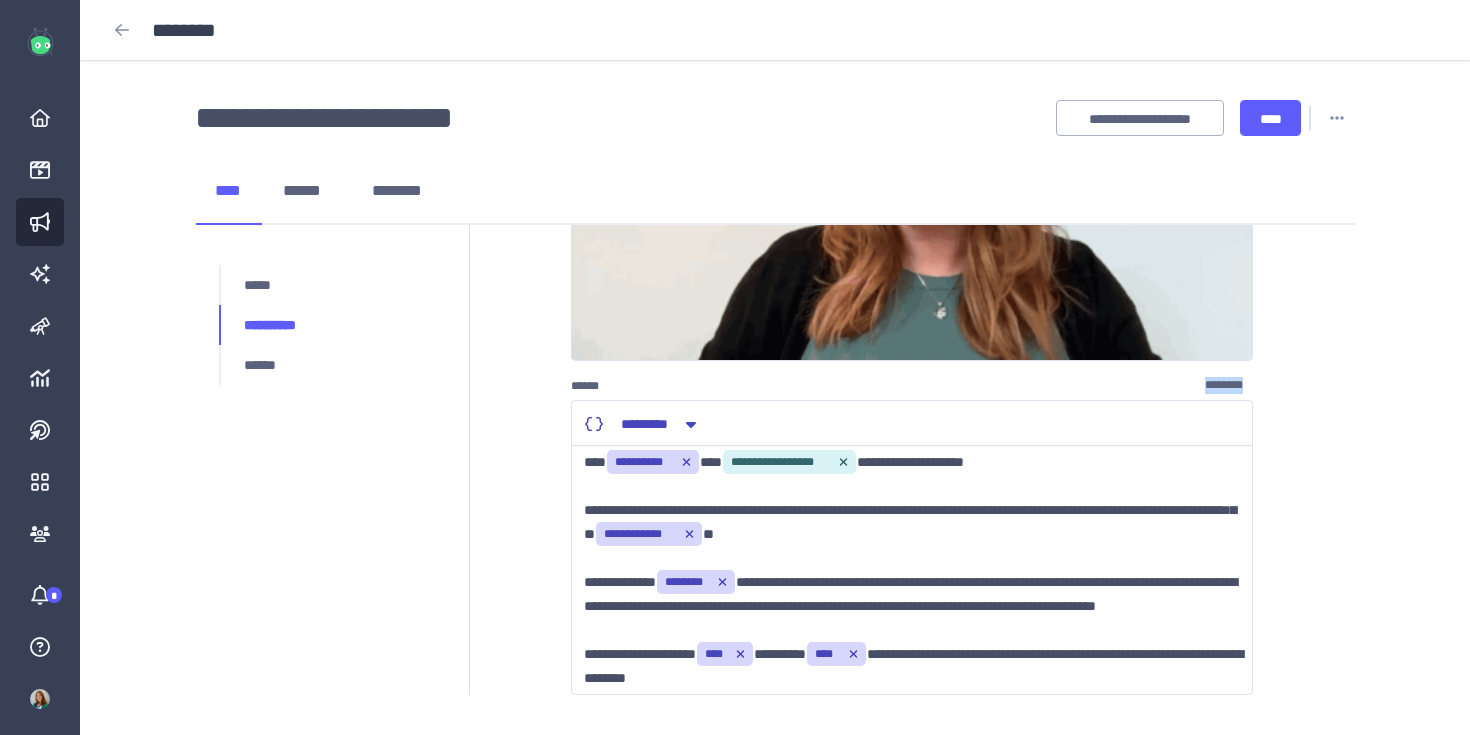 drag, startPoint x: 1265, startPoint y: 388, endPoint x: 1204, endPoint y: 388, distance: 61 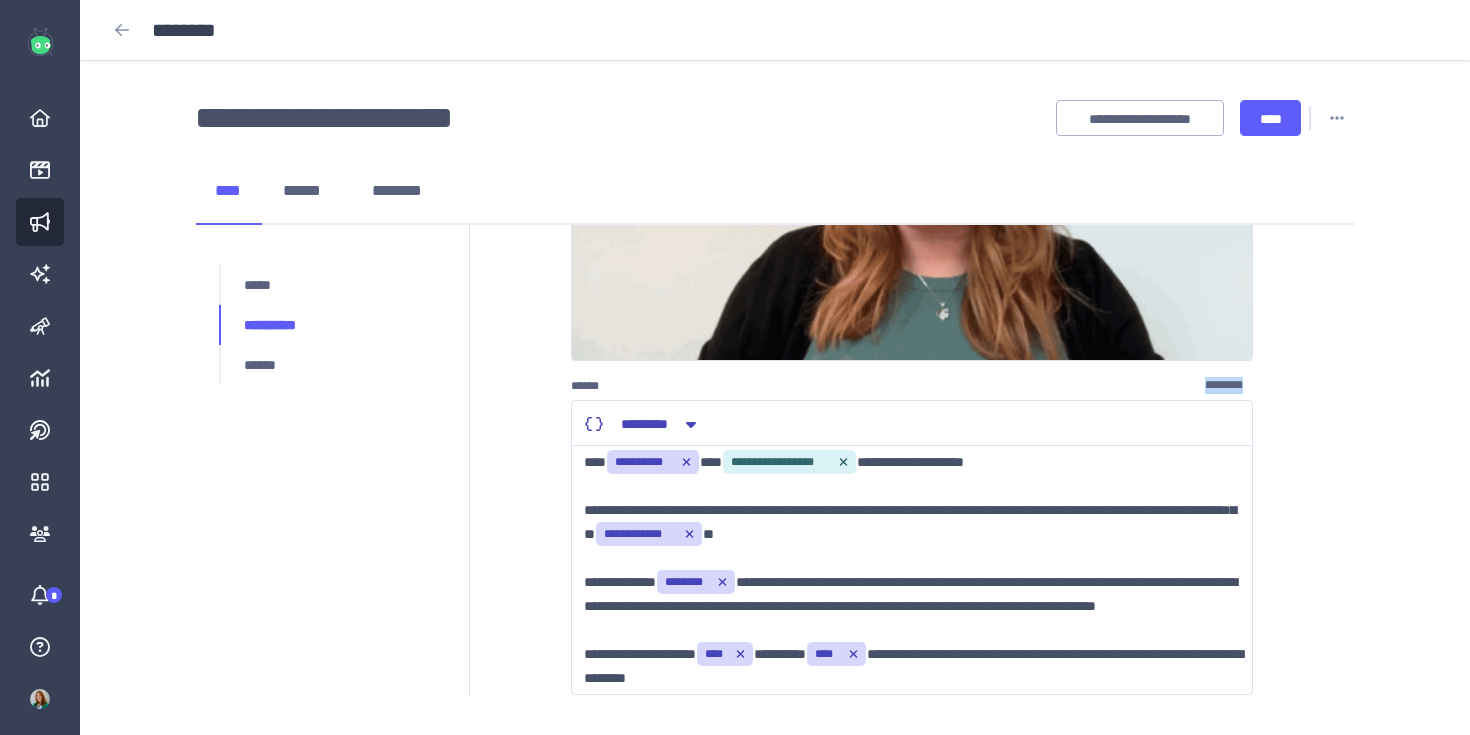 click on "[FIRST] [LAST] [PHONE] [EMAIL] [ADDRESS]
[POSTAL_CODE]
[CITY]                       [STATE]               [COUNTRY]               [COUNTRY]             [ADDRESS]                   [CITY]   [STATE]               [CITY]         [POSTAL_CODE]
[POSTAL_CODE]
[STATE]
[ADDRESS]
[ADDRESS]
[ADDRESS]
[ADDRESS]
[POSTAL_CODE]
[STATE]
[ADDRESS]
[POSTAL_CODE]" at bounding box center [912, 260] 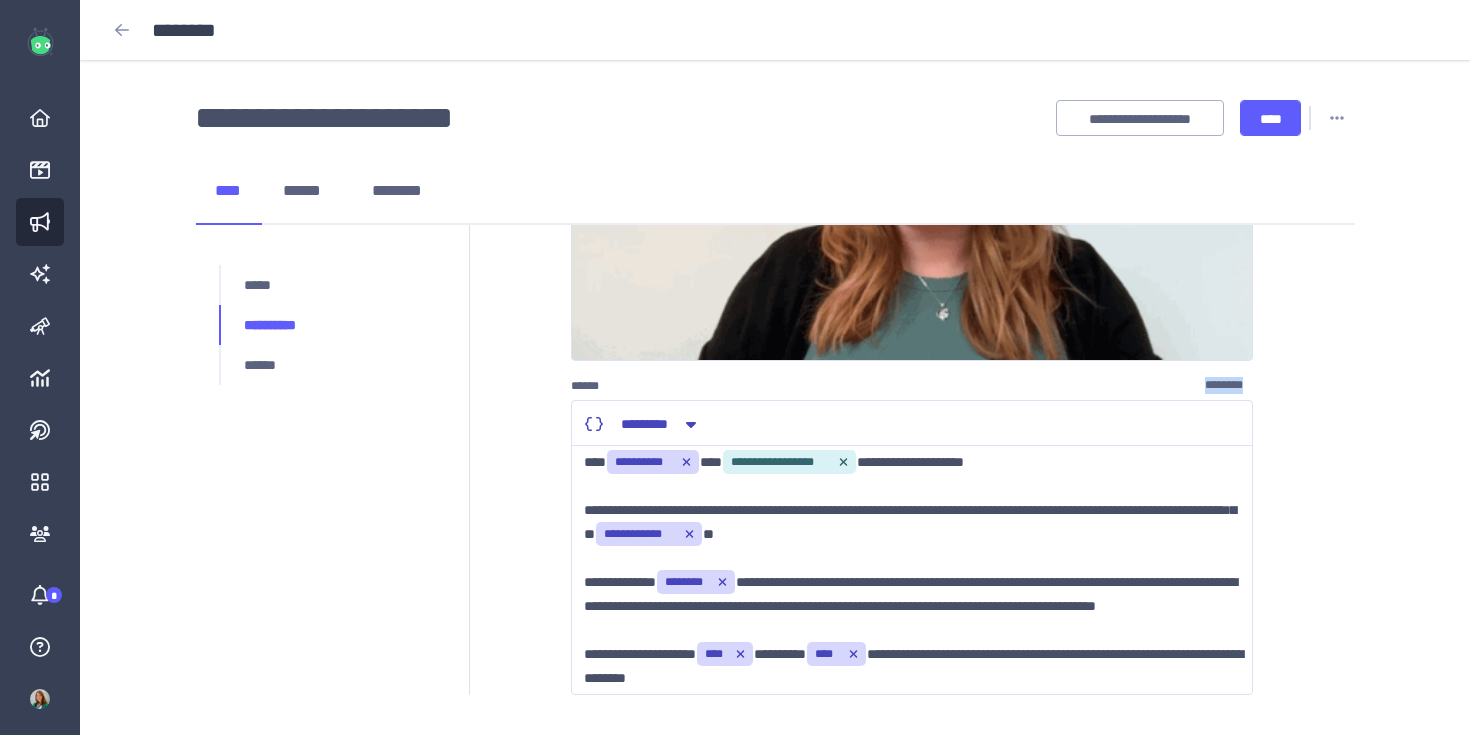 click on "[LAST]" at bounding box center [1229, 386] 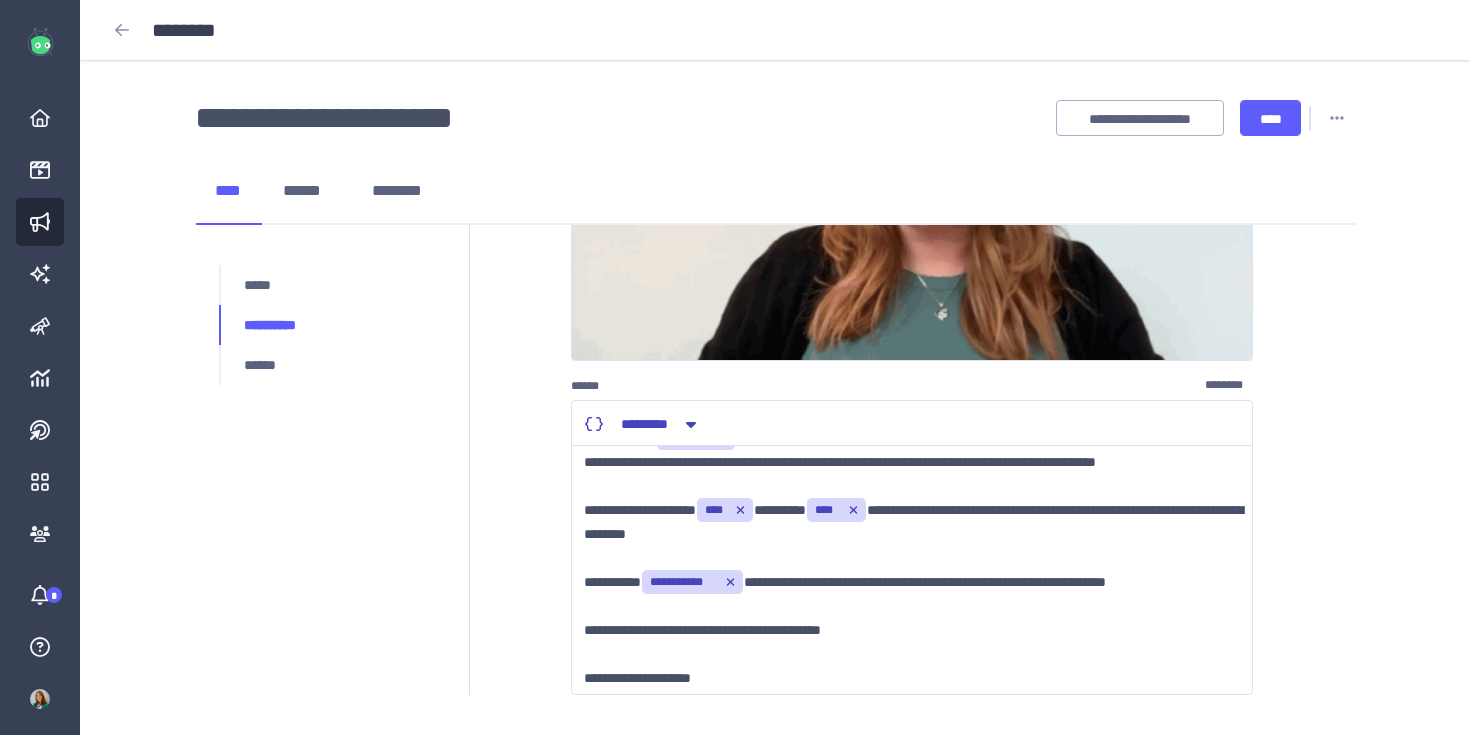 scroll, scrollTop: 216, scrollLeft: 0, axis: vertical 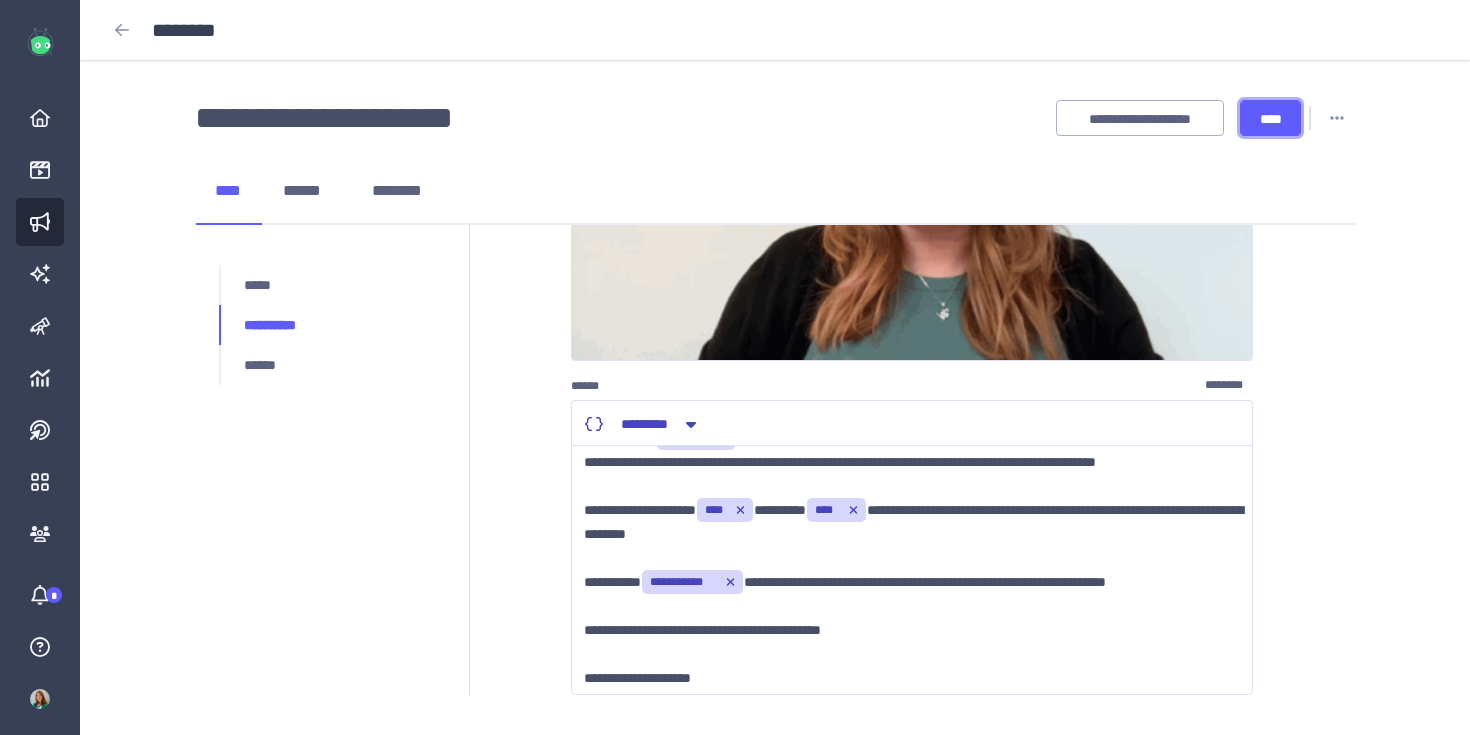 click on "[EMAIL]" at bounding box center (1270, 118) 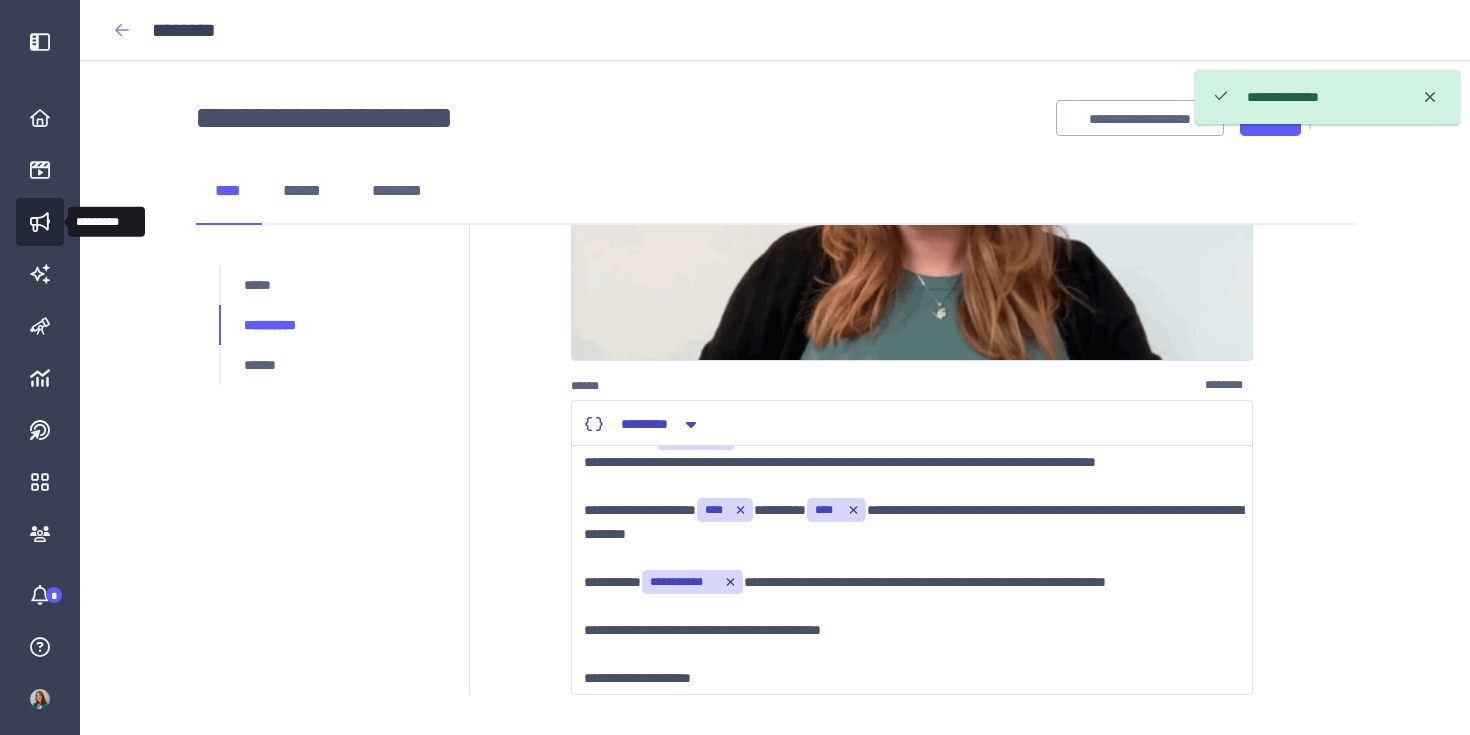 click at bounding box center (40, 222) 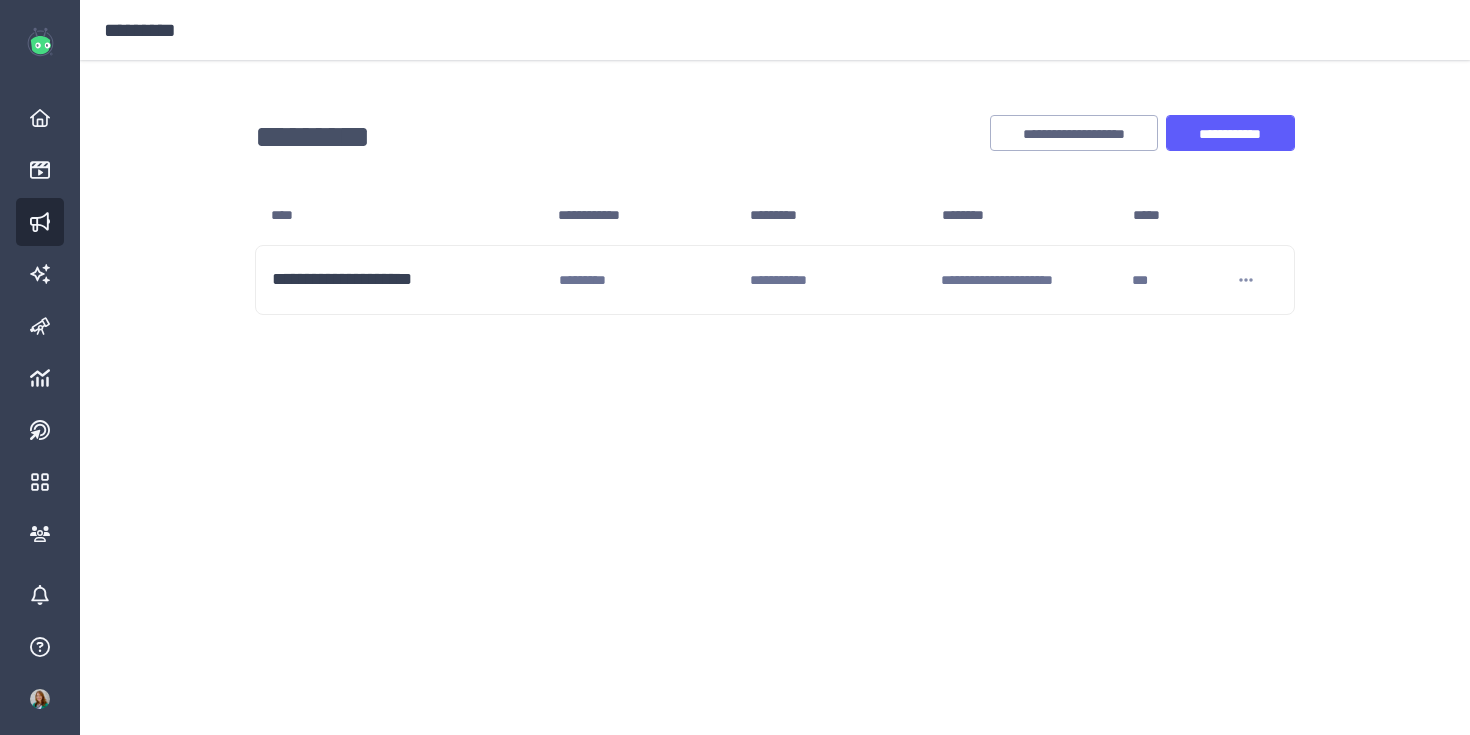 scroll, scrollTop: 0, scrollLeft: 0, axis: both 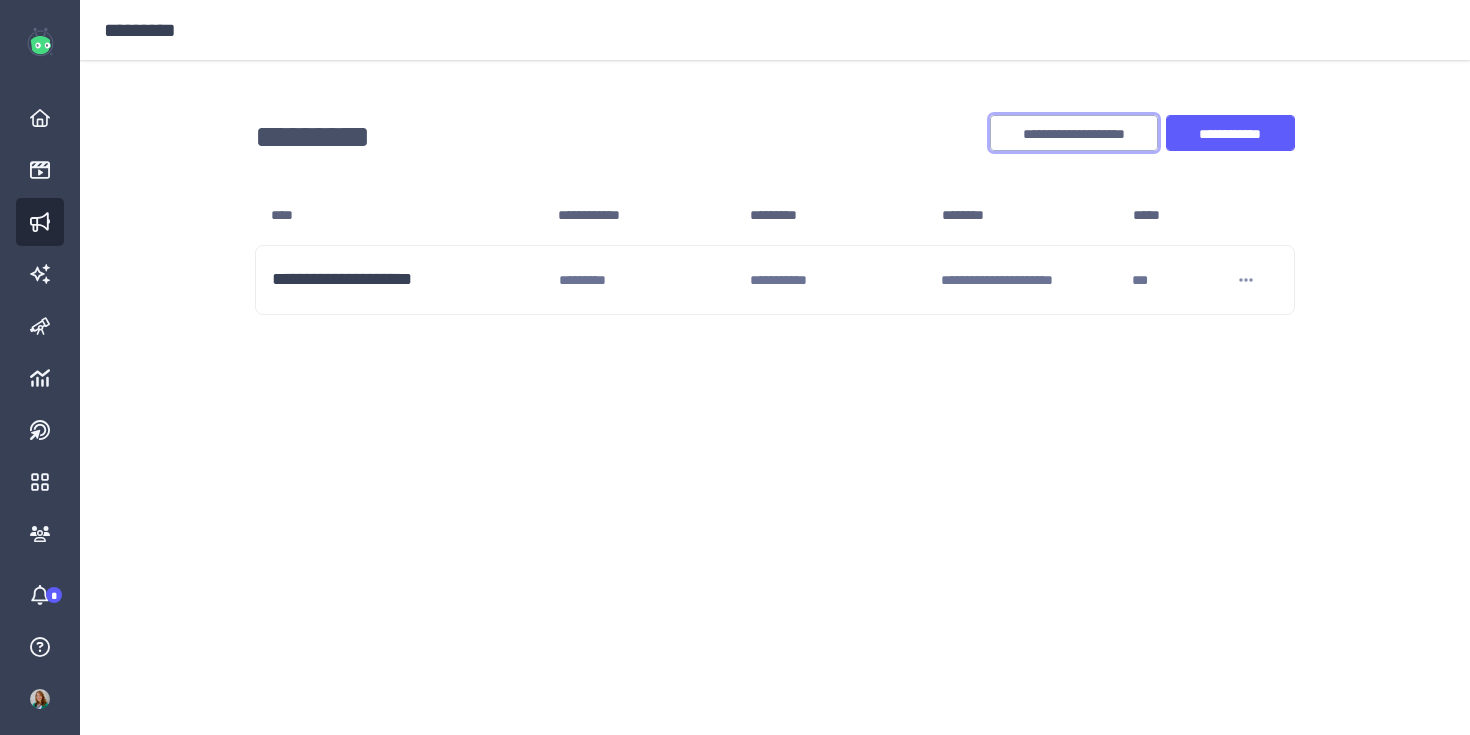 click on "[FIRST] [LAST]" at bounding box center [1074, 134] 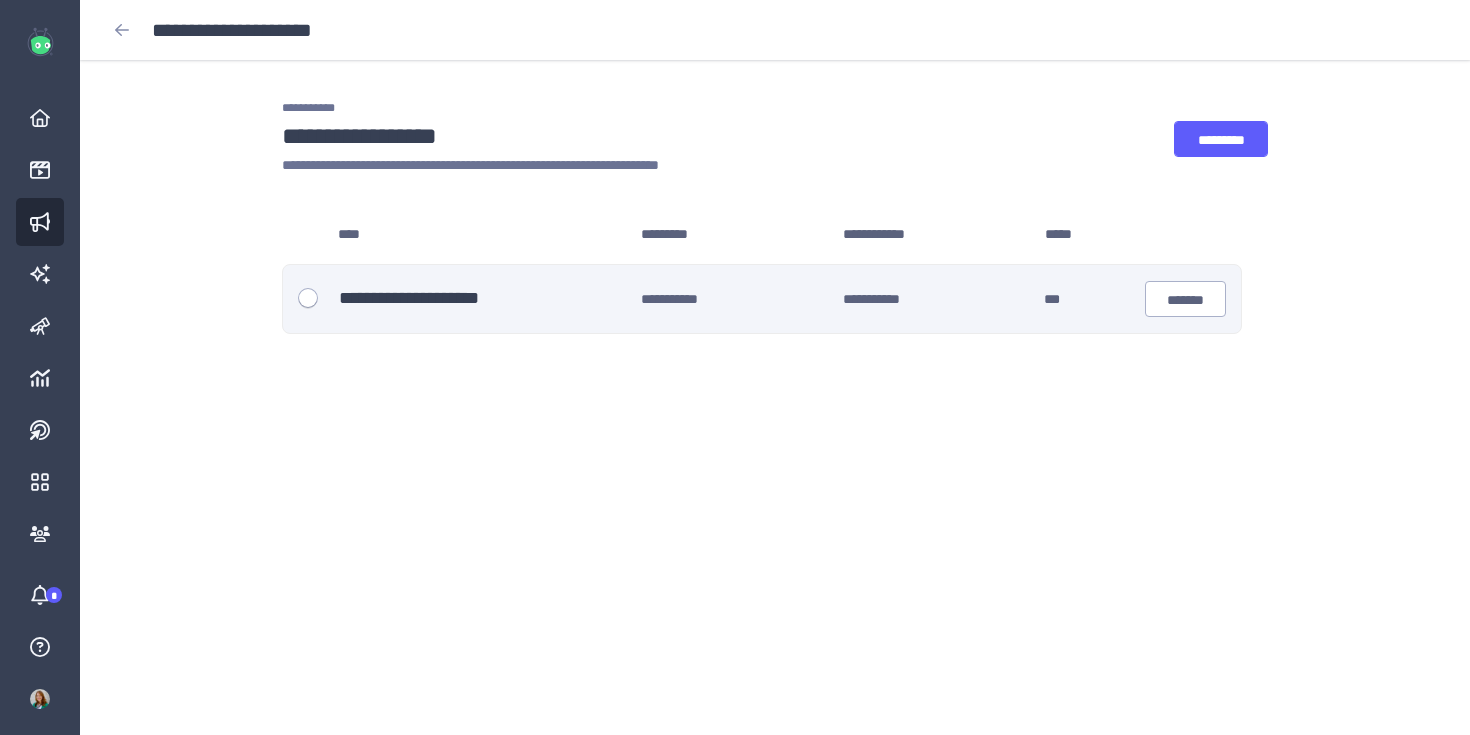 click at bounding box center (308, 299) 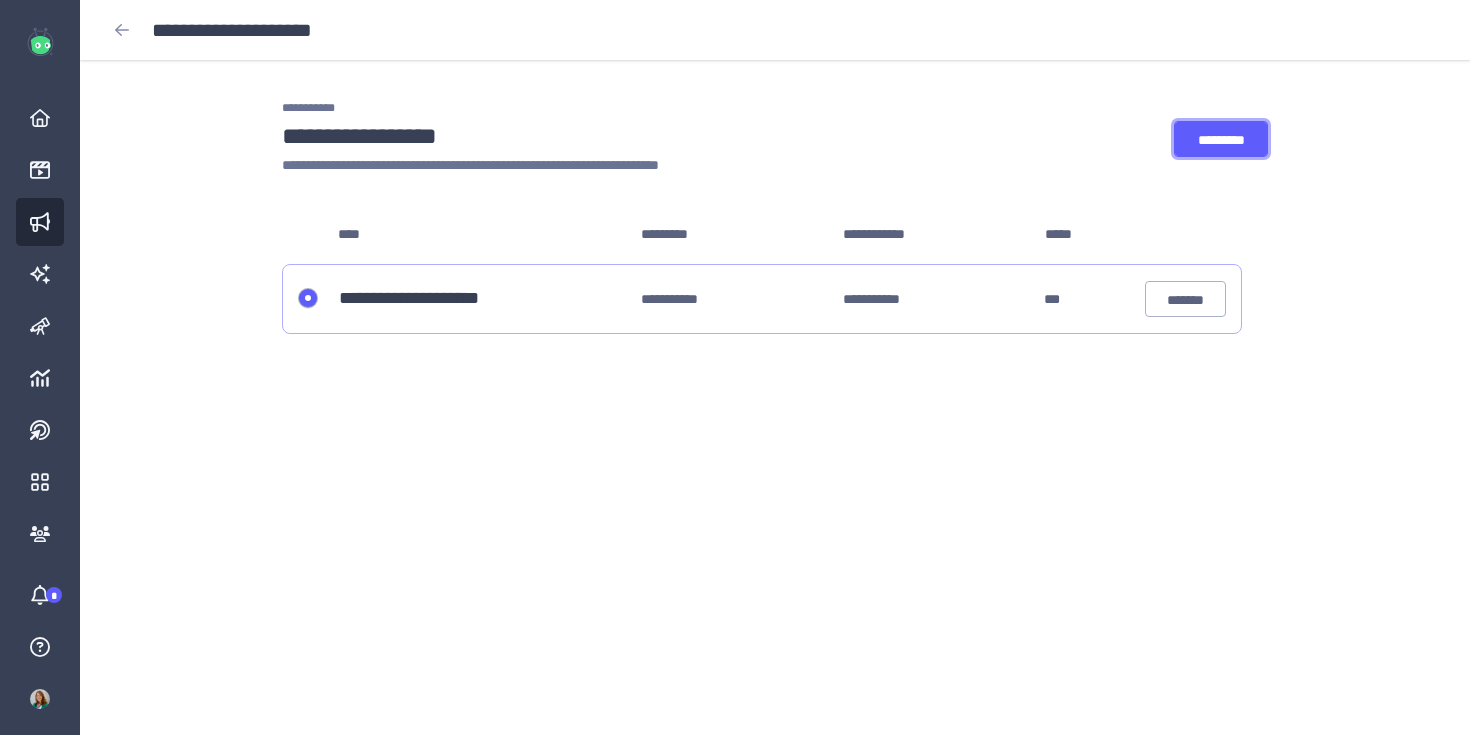 click on "[FIRST]" at bounding box center [1221, 140] 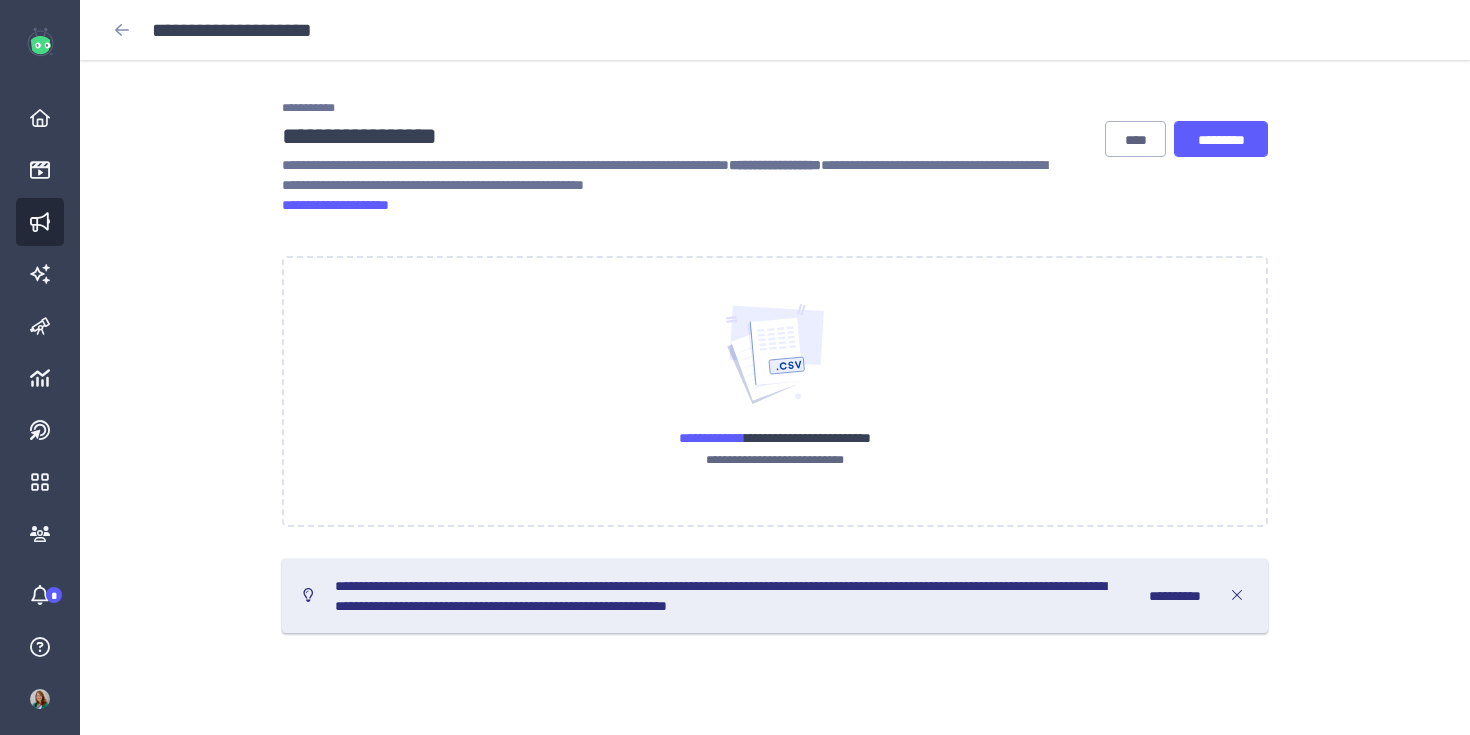 click on "[FIRST] [LAST] [LAST]
[LAST]" at bounding box center (673, 175) 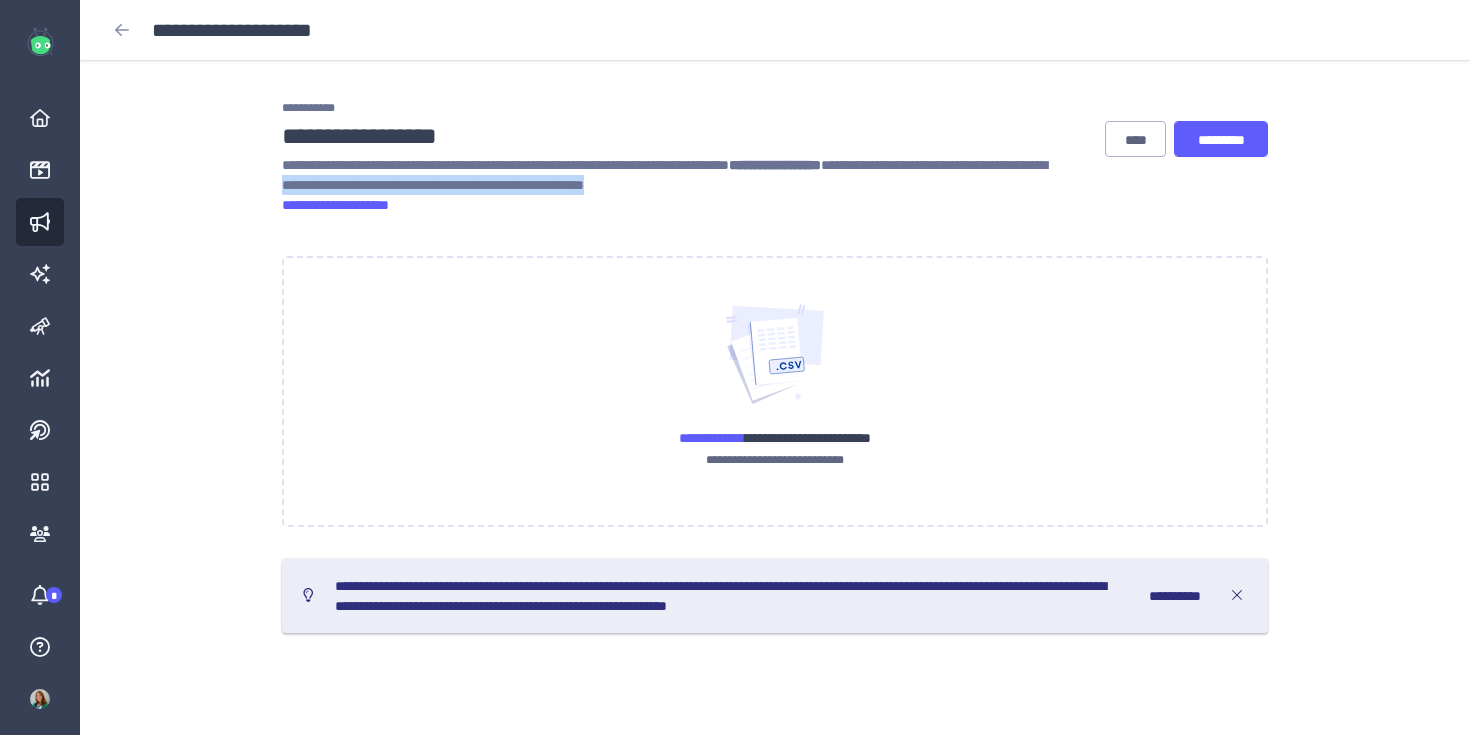drag, startPoint x: 815, startPoint y: 188, endPoint x: 441, endPoint y: 184, distance: 374.0214 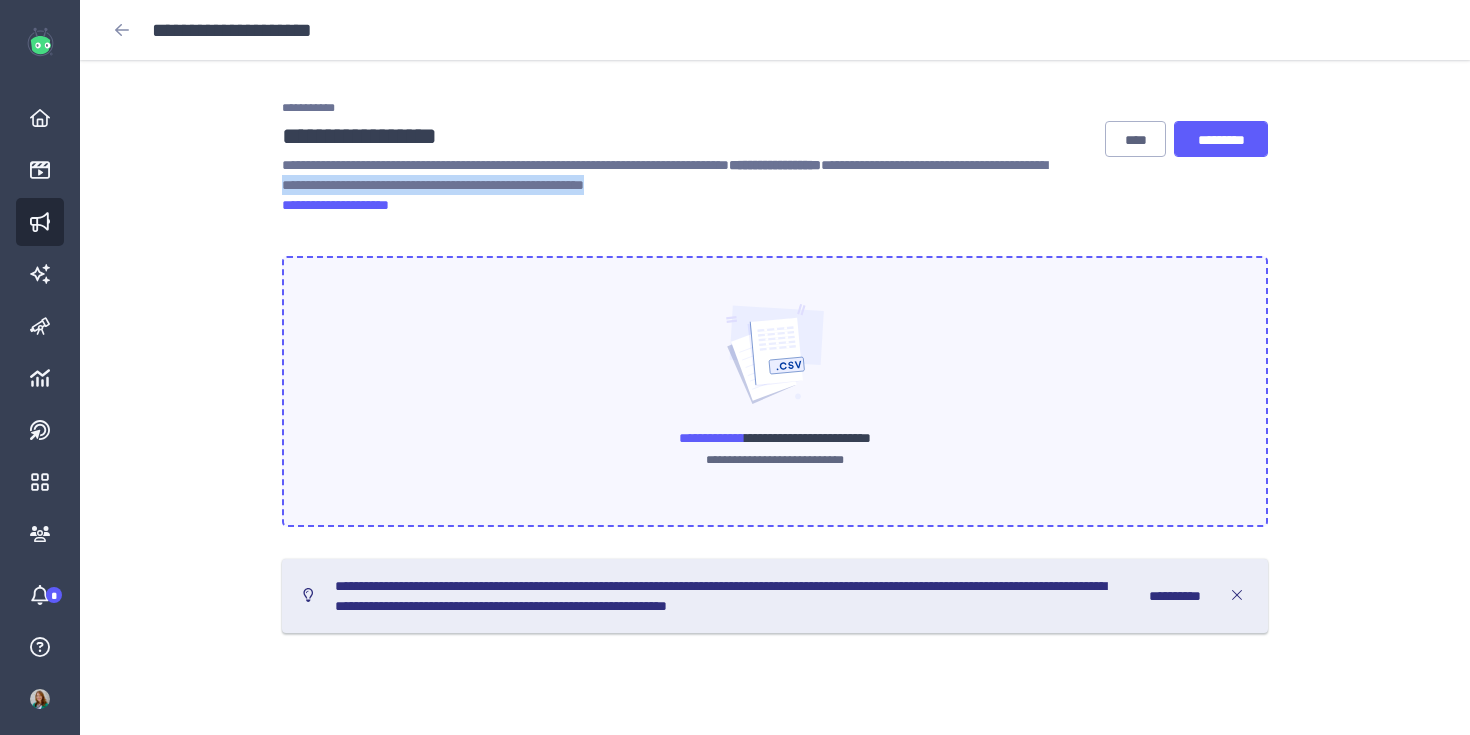 click on "[FIRST]" at bounding box center [712, 438] 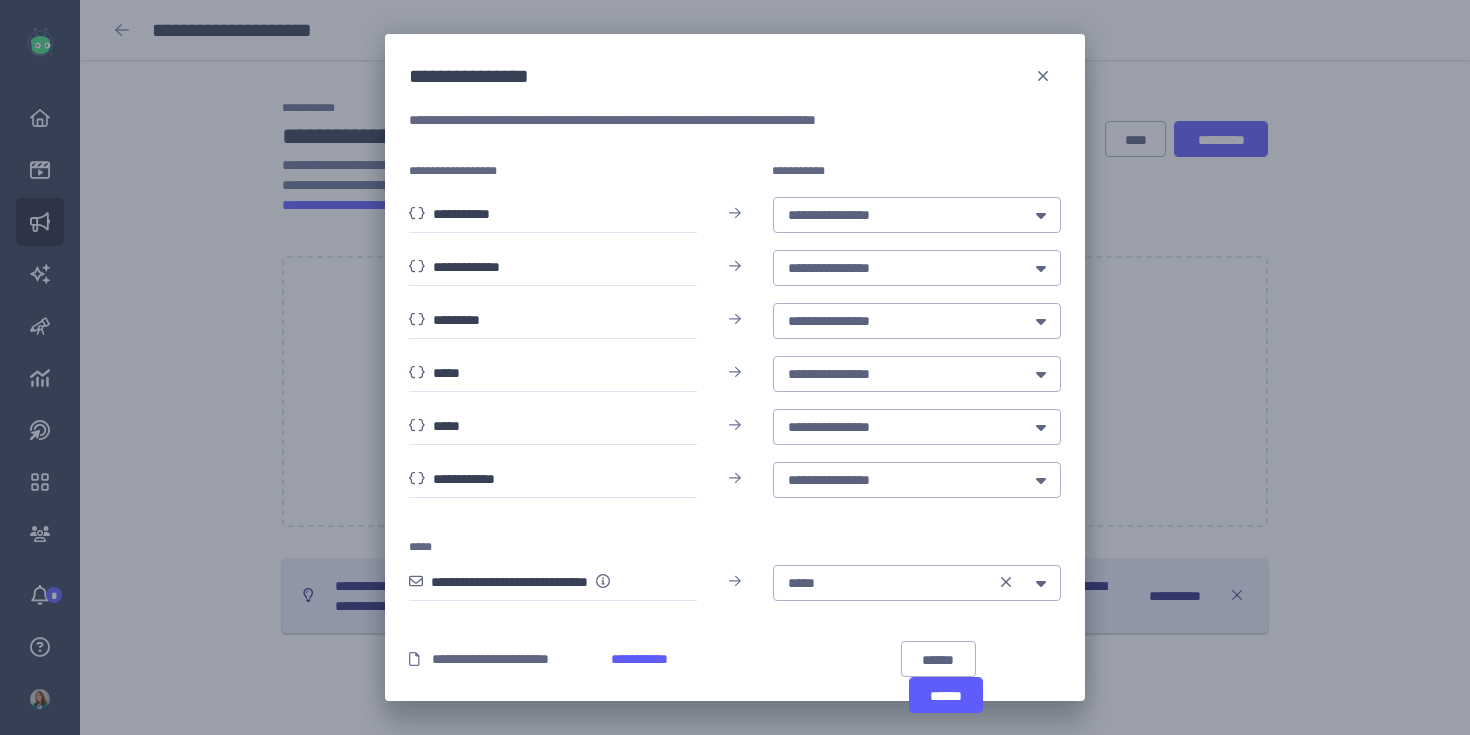 click on "[FIRST]               [LAST]" at bounding box center [735, 214] 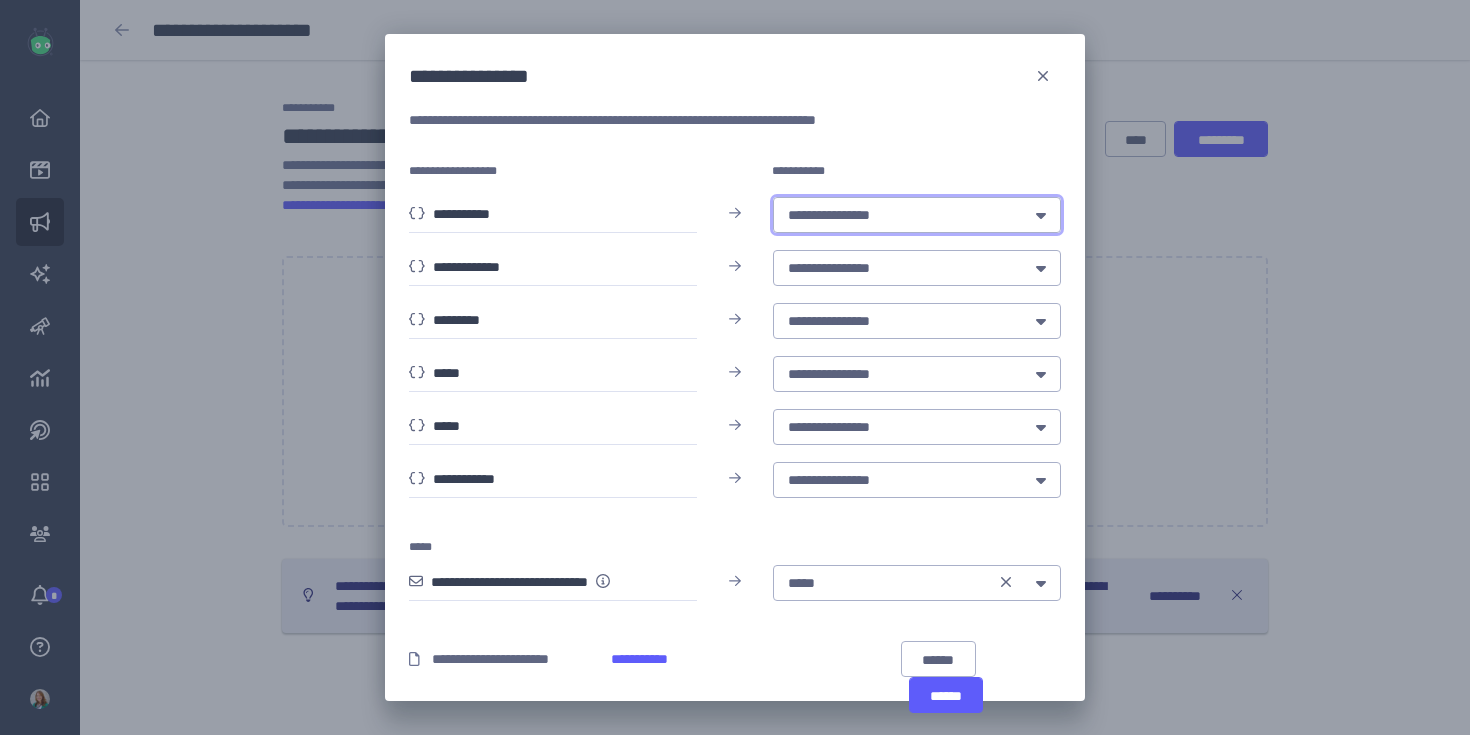 click on "[FIRST]" at bounding box center [900, 215] 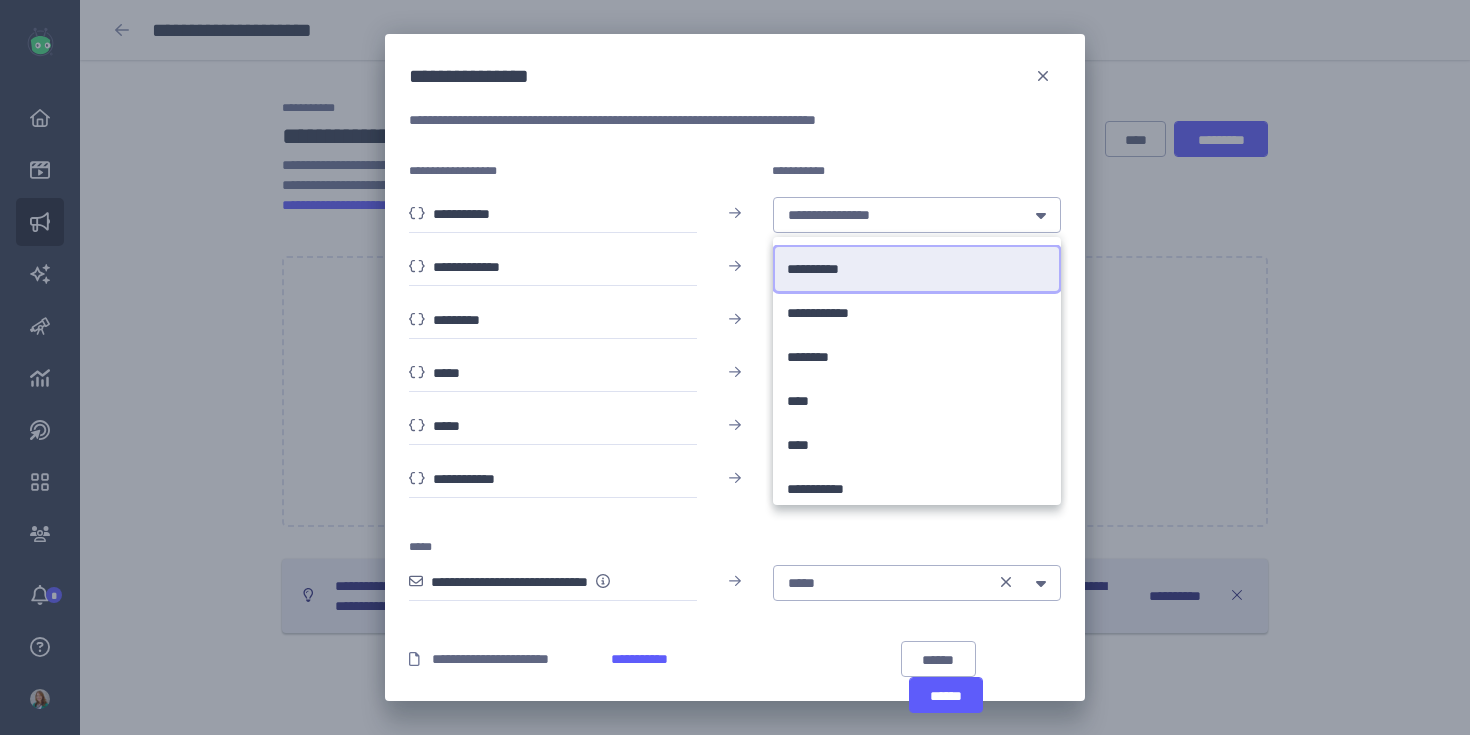 click on "[FIRST]" at bounding box center (821, 269) 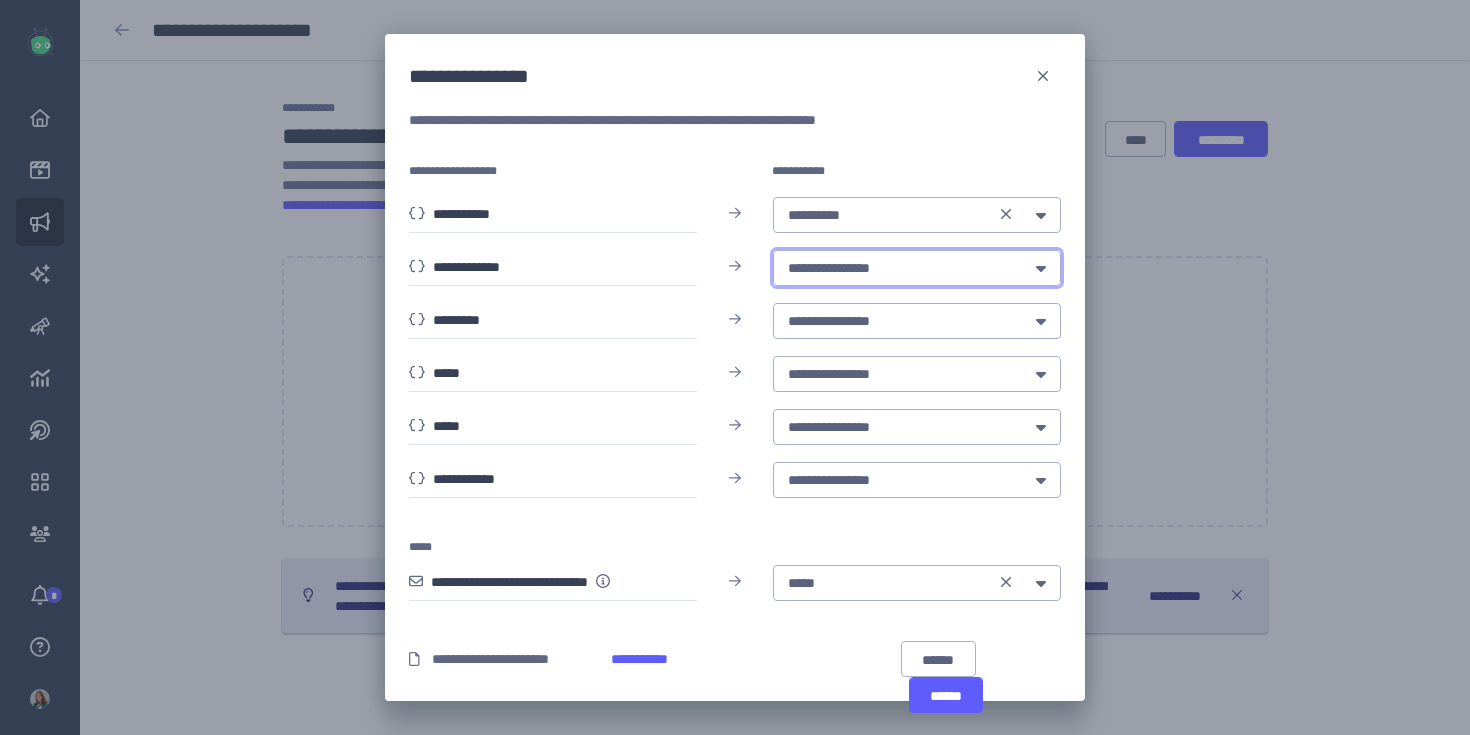 click on "**********" at bounding box center [900, 268] 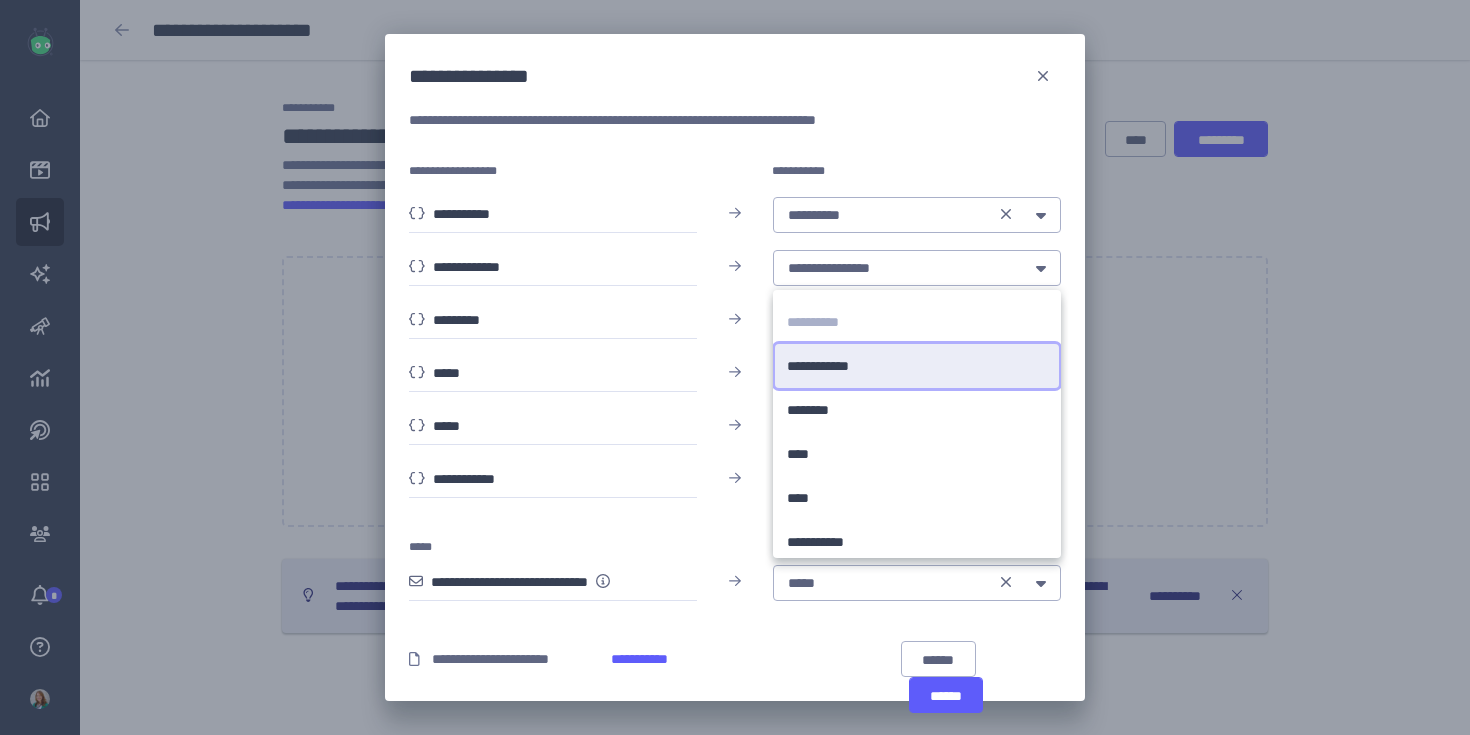 click on "[PHONE]" at bounding box center [829, 366] 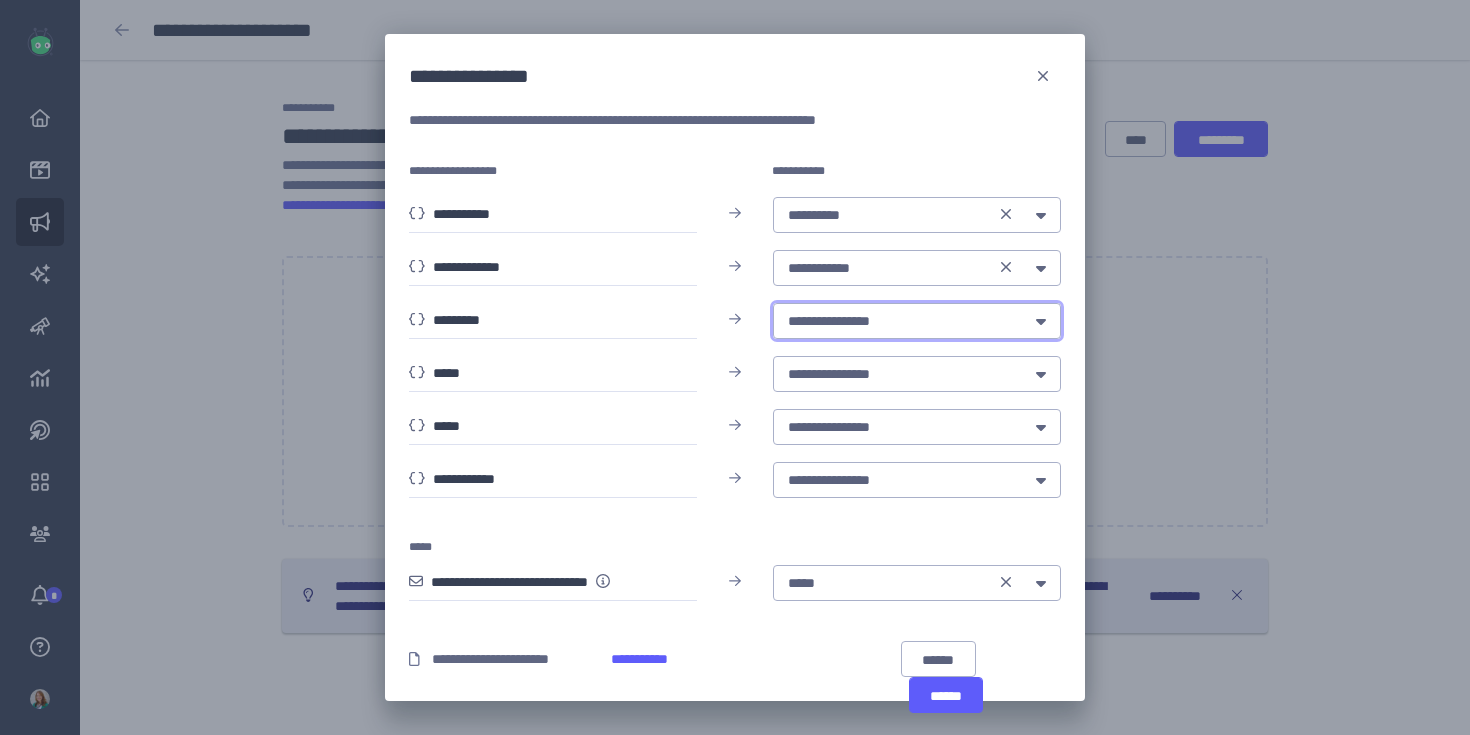 click on "**********" at bounding box center (900, 321) 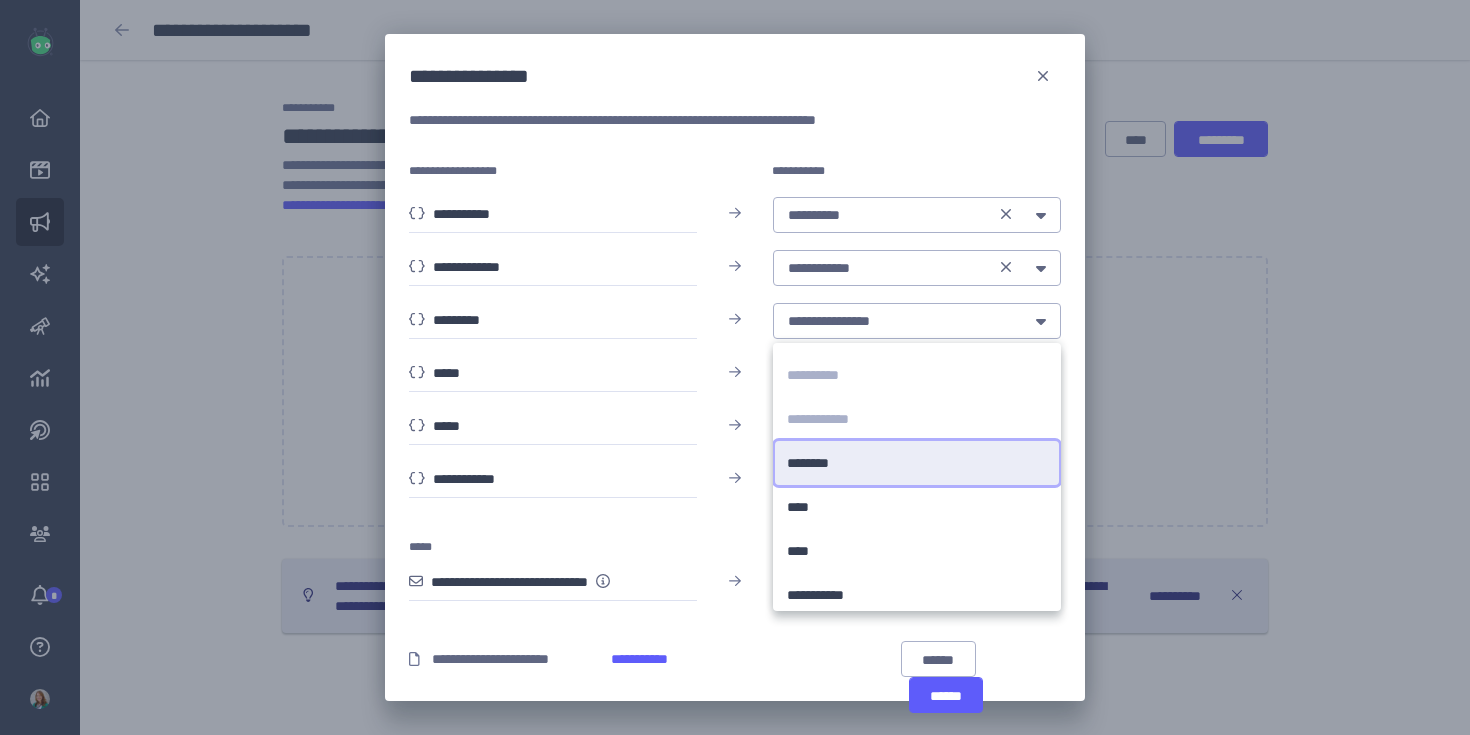 click on "********   ********" at bounding box center (917, 463) 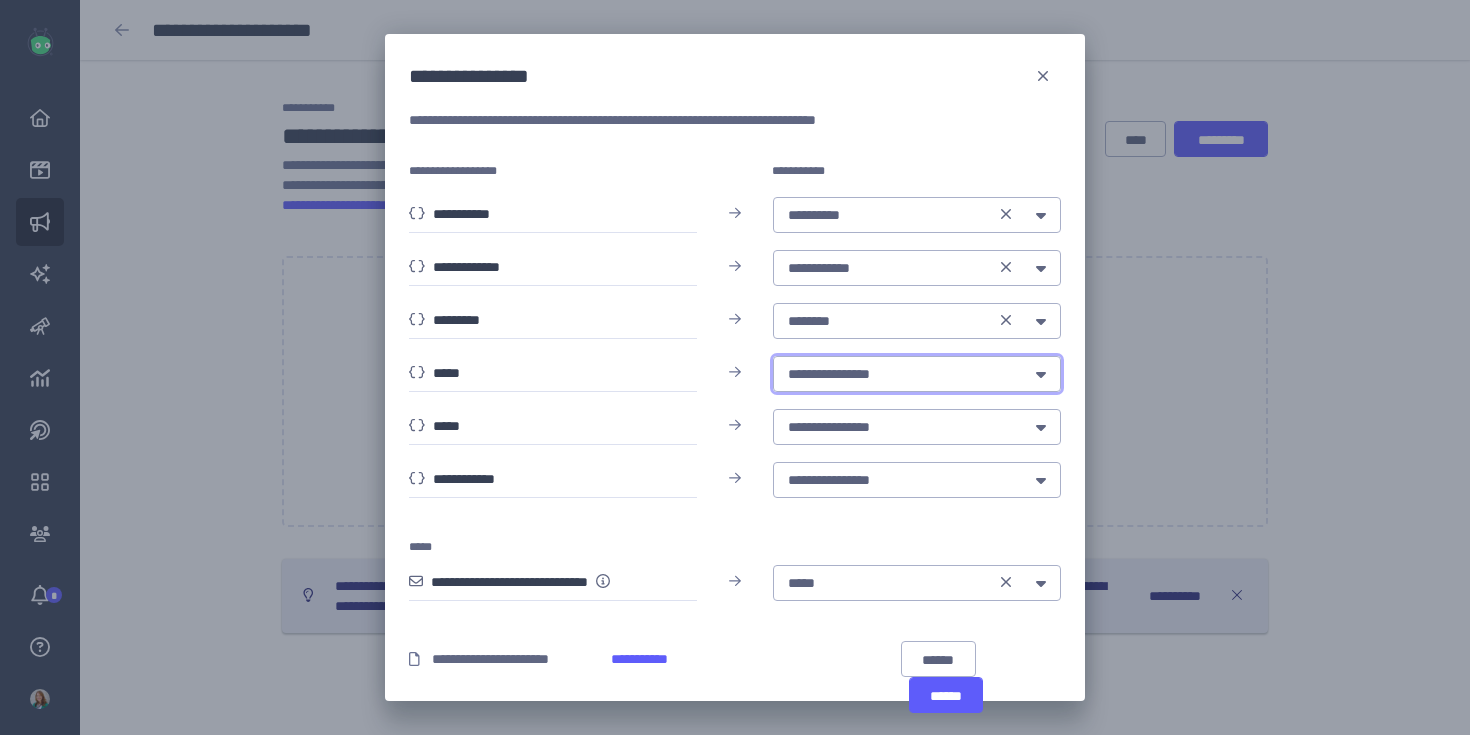 click on "**********" at bounding box center [900, 374] 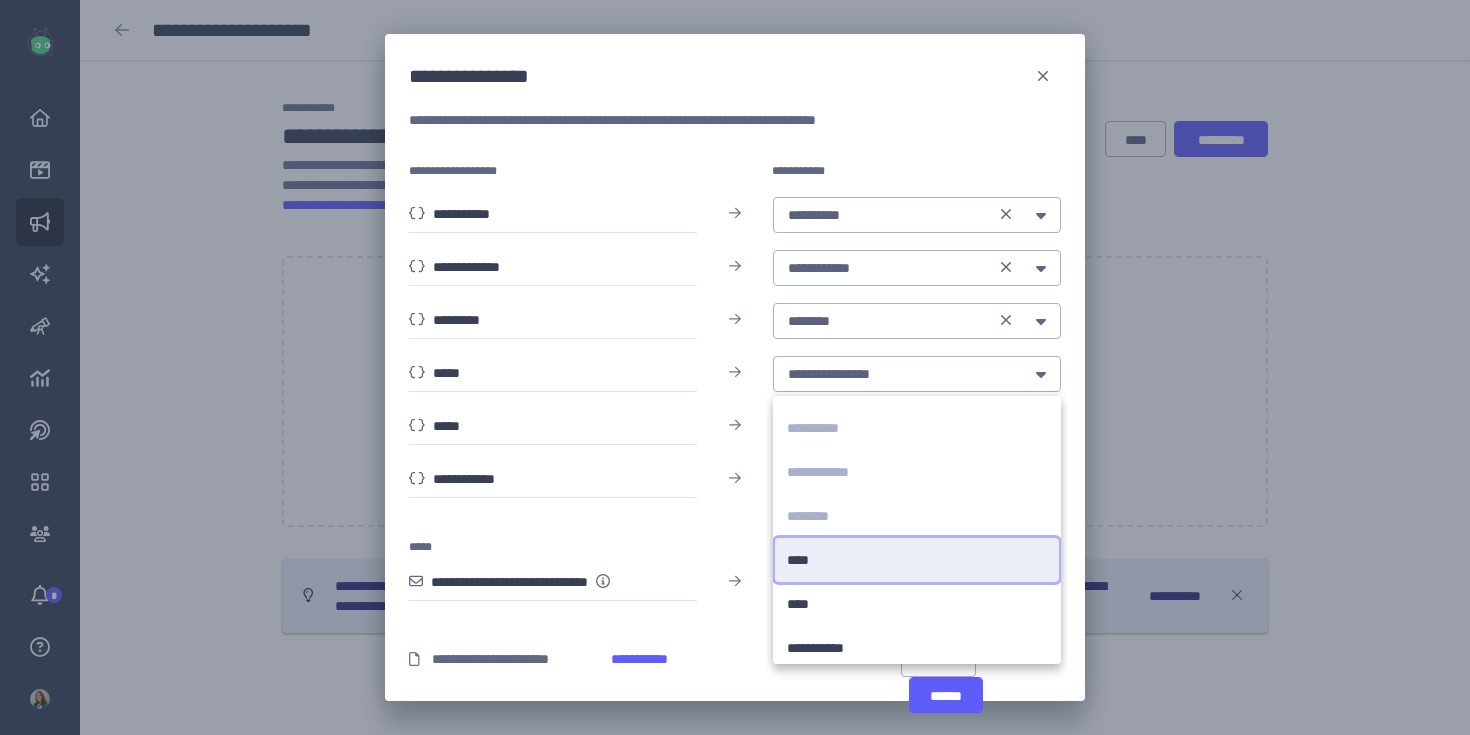 click on "****   ****" at bounding box center (917, 560) 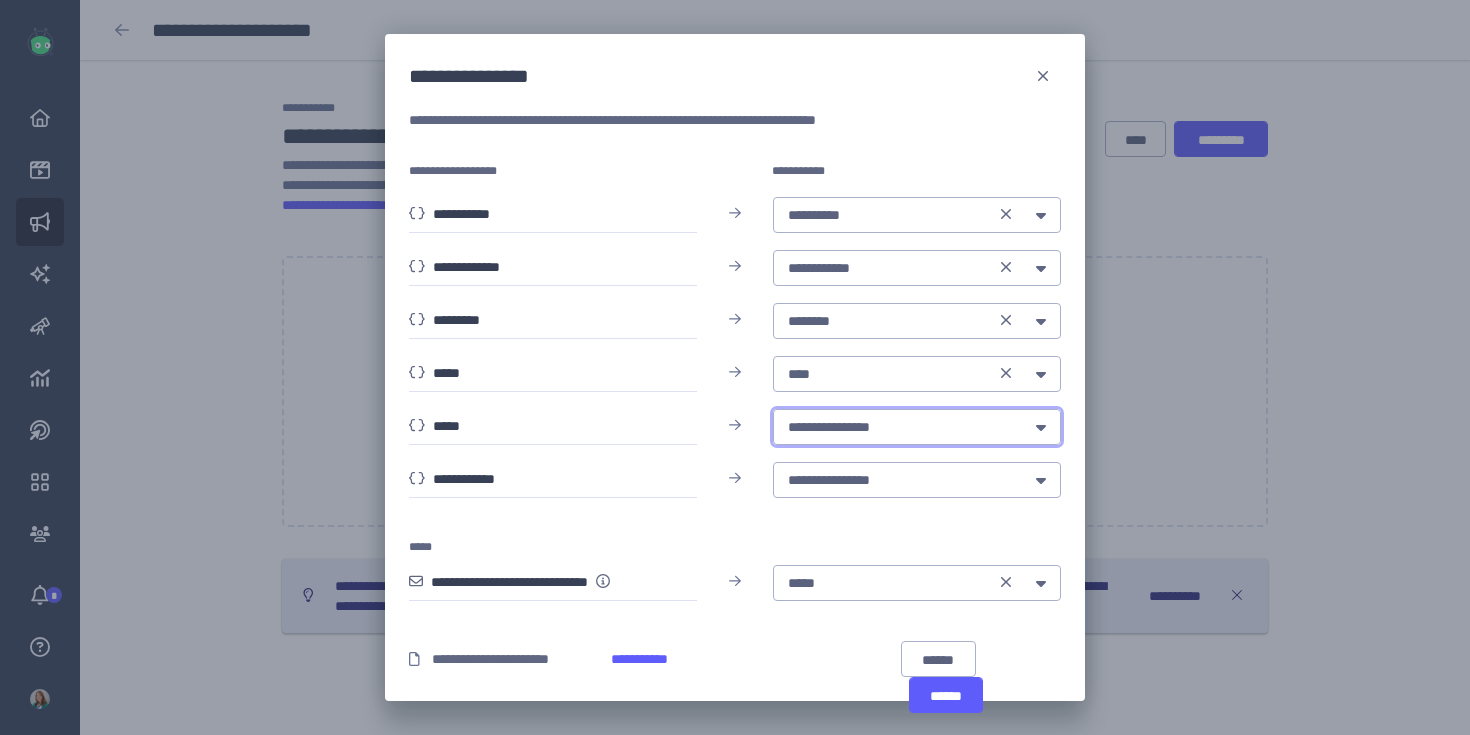 click on "**********" at bounding box center [900, 427] 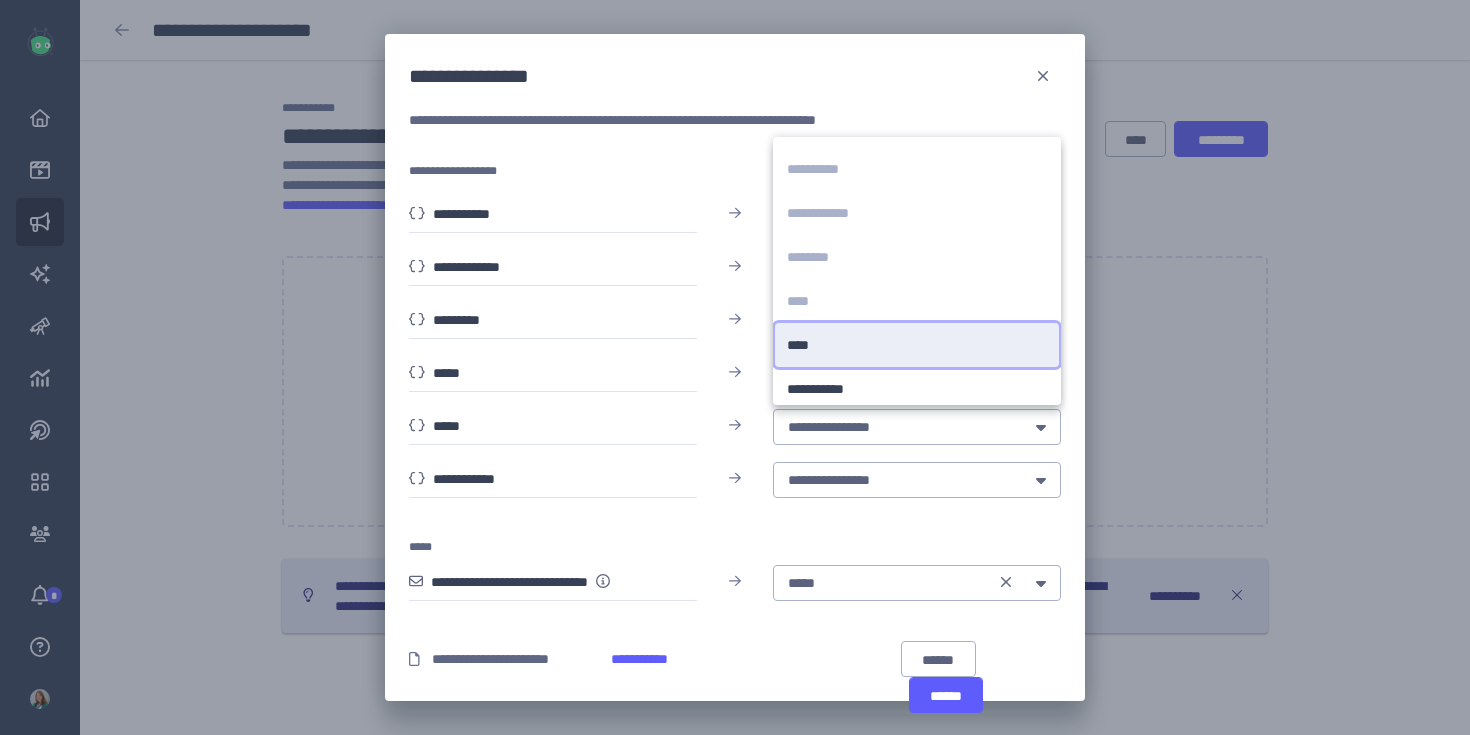 click on "****   ****" at bounding box center (917, 345) 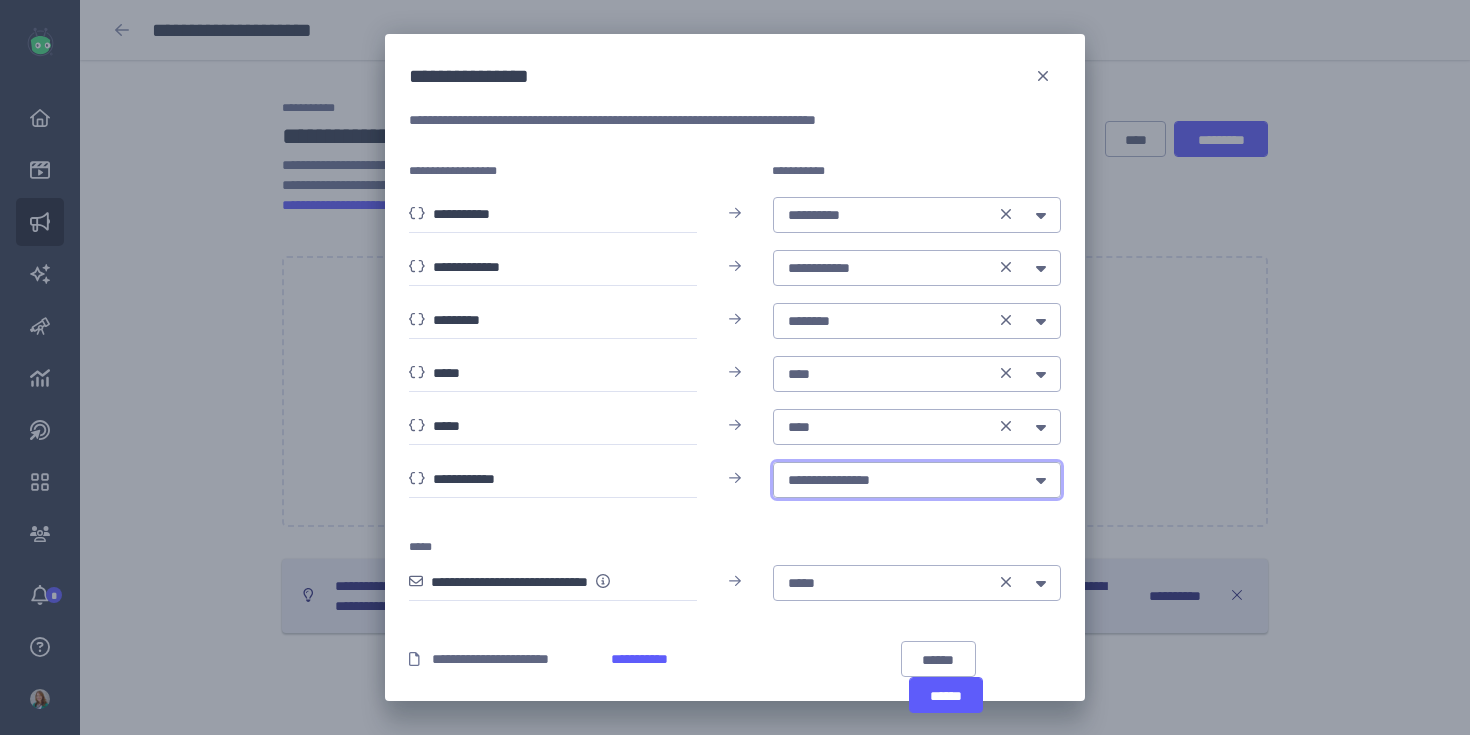 click on "**********" at bounding box center [900, 480] 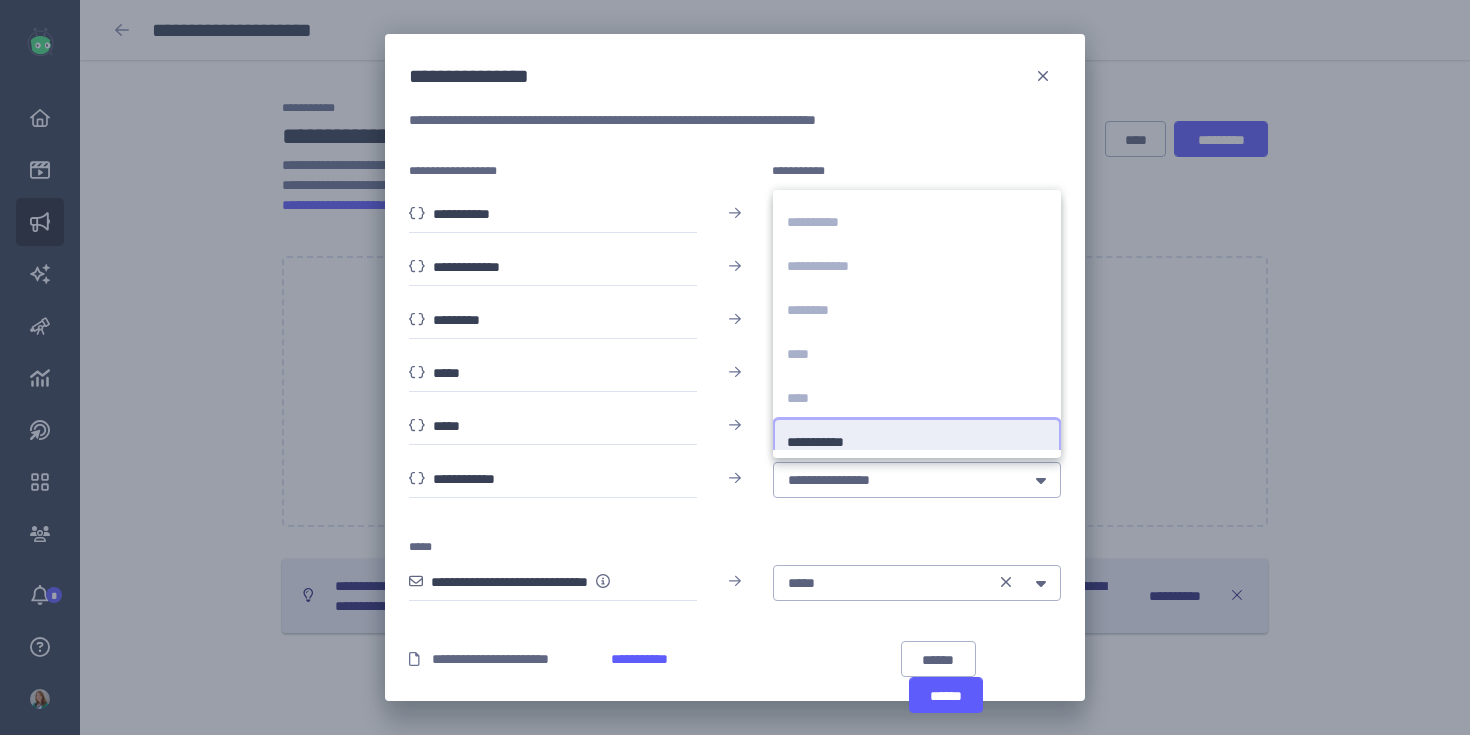 click on "**********" at bounding box center [826, 442] 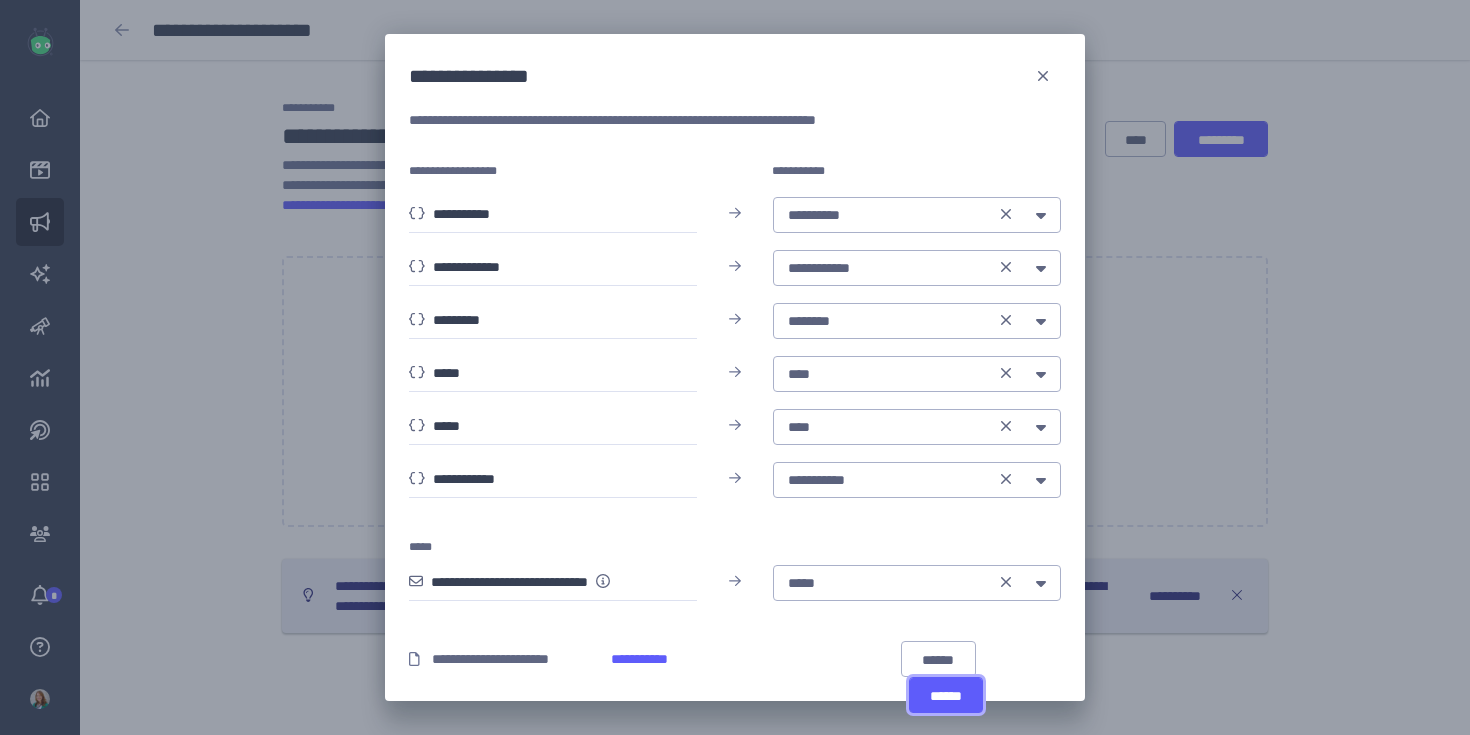 click on "[ADDRESS]" at bounding box center (946, 696) 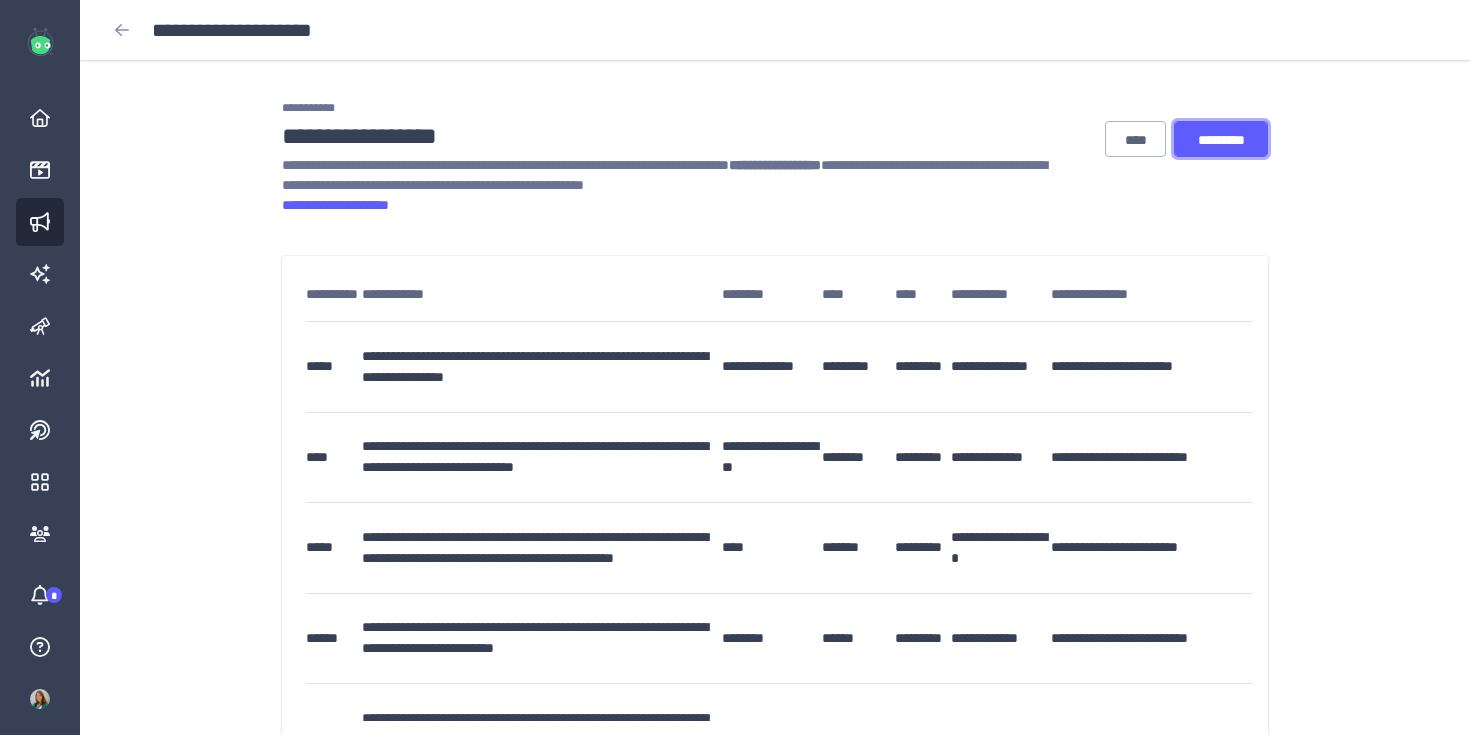 click on "*********" at bounding box center (1221, 140) 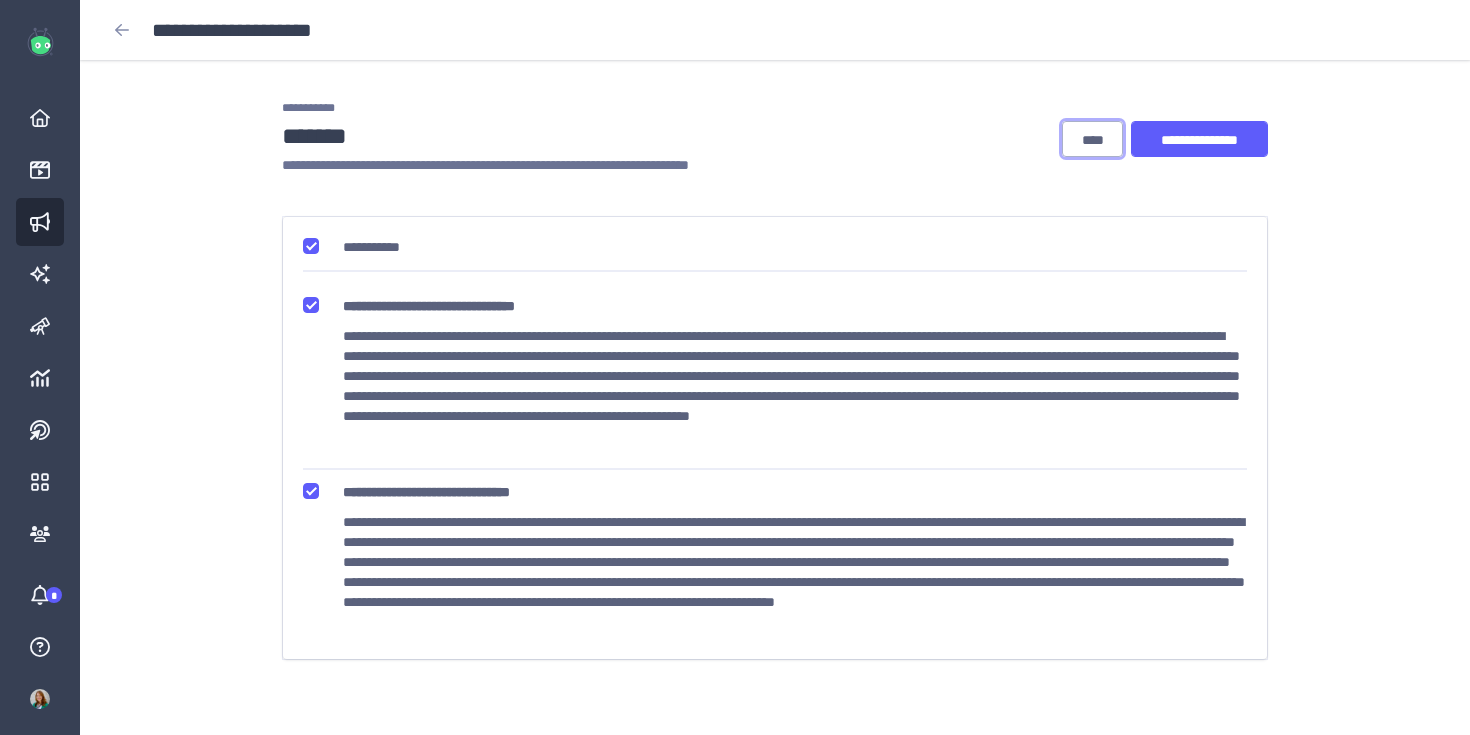 click on "[EMAIL]" at bounding box center (1092, 140) 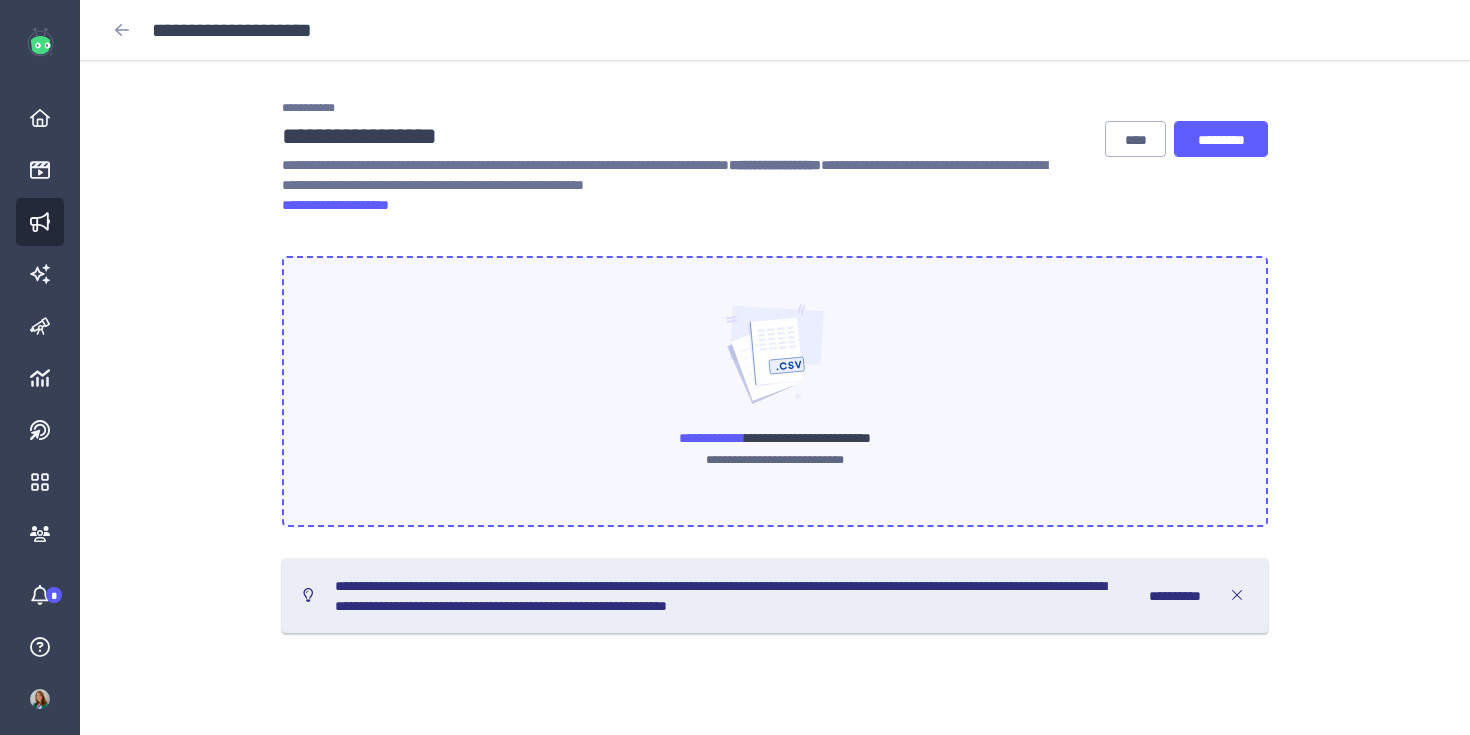click on "[PHONE]" at bounding box center (712, 438) 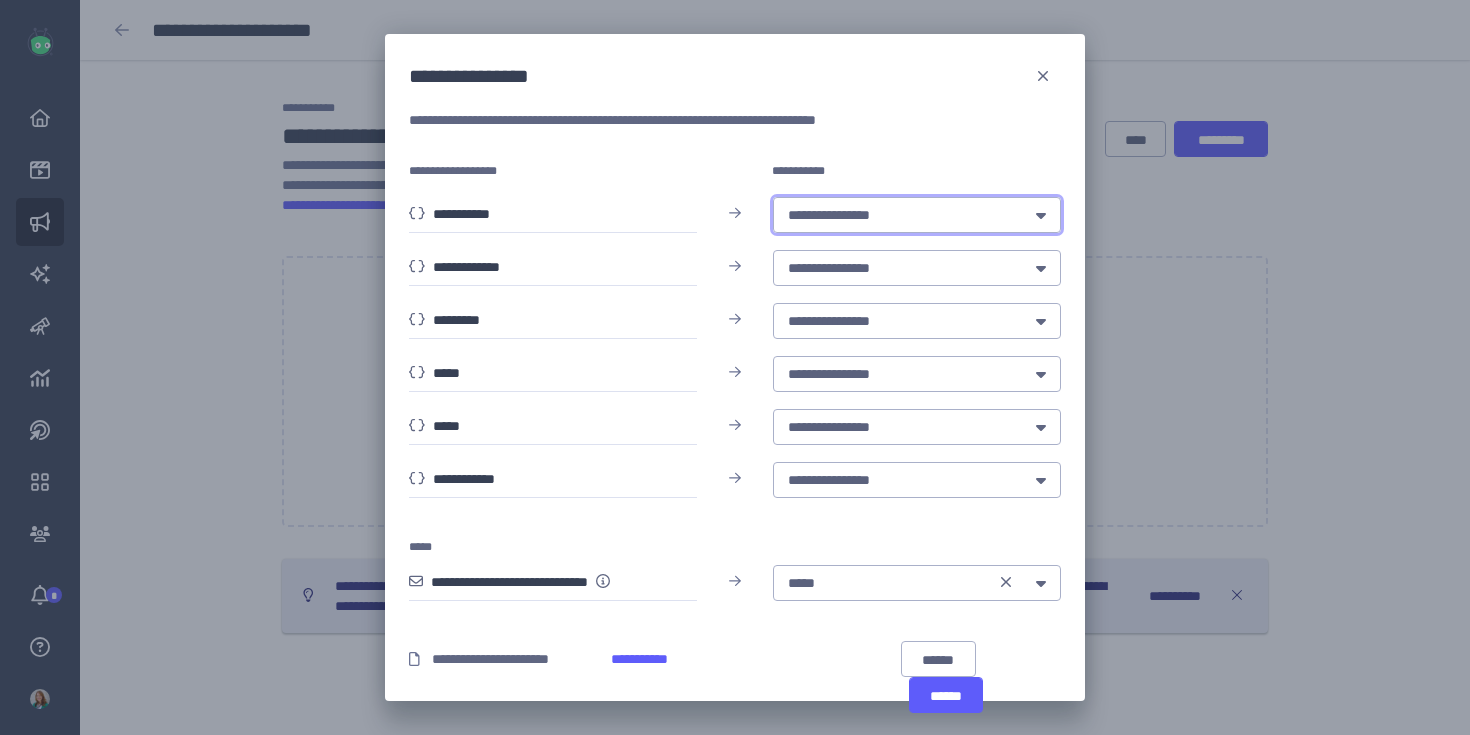 click on "**********" at bounding box center [900, 215] 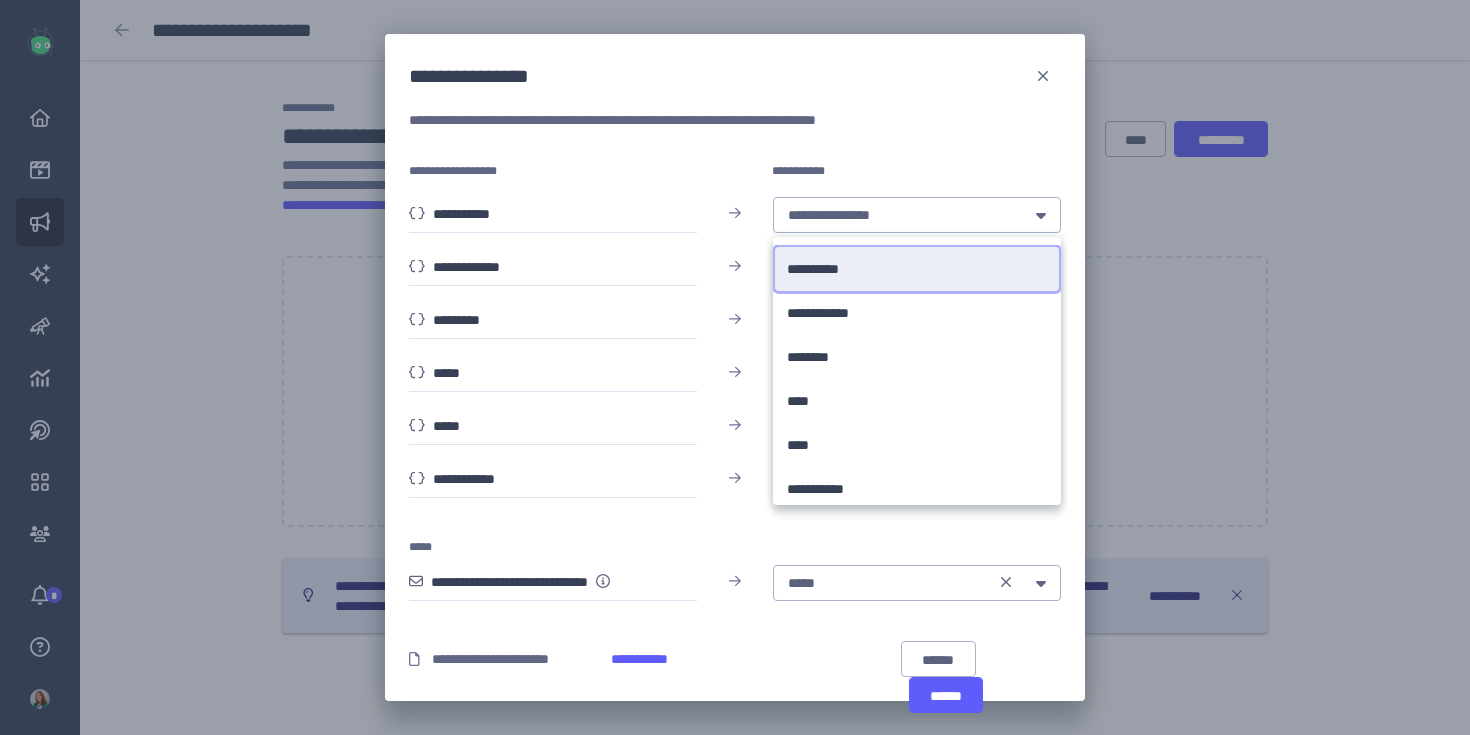 click on "**********" at bounding box center [917, 269] 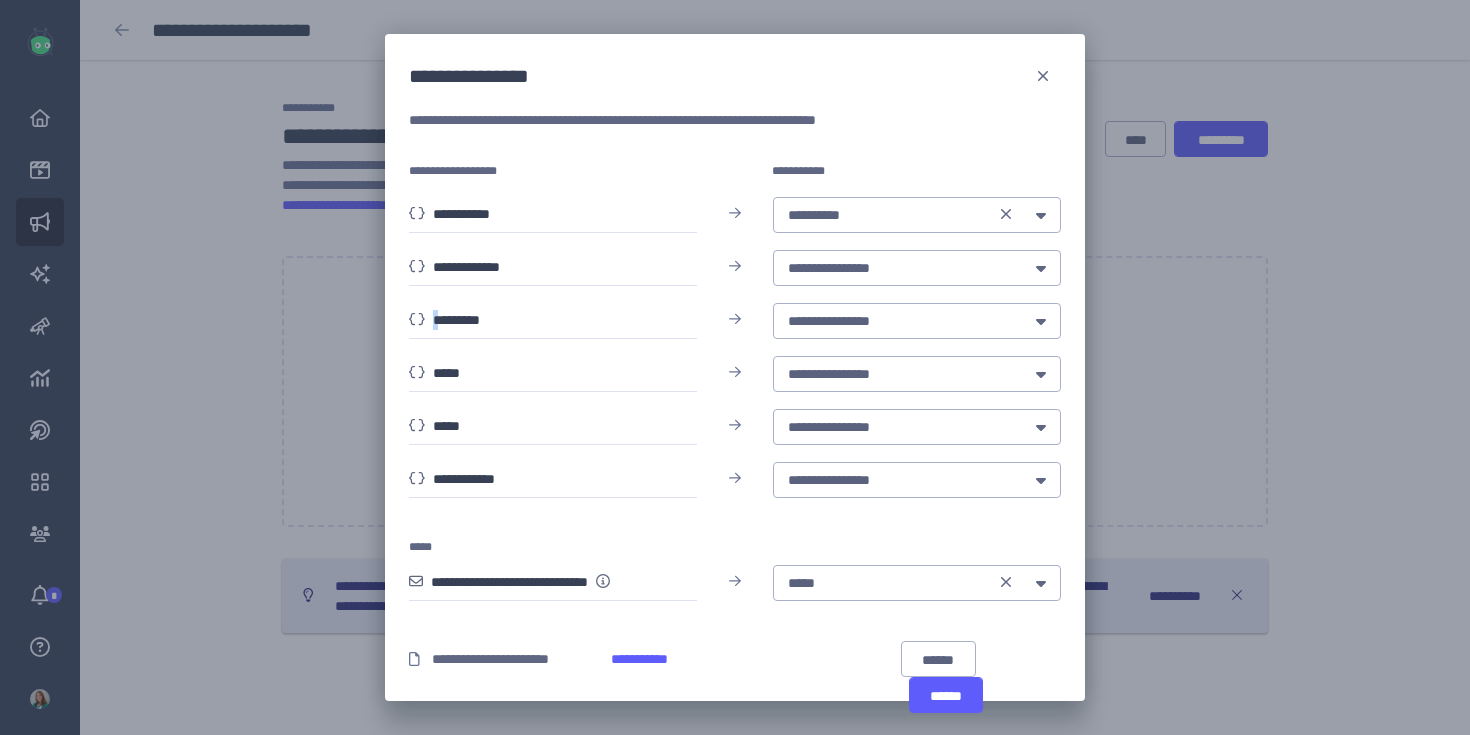 click on "**********" at bounding box center [735, 359] 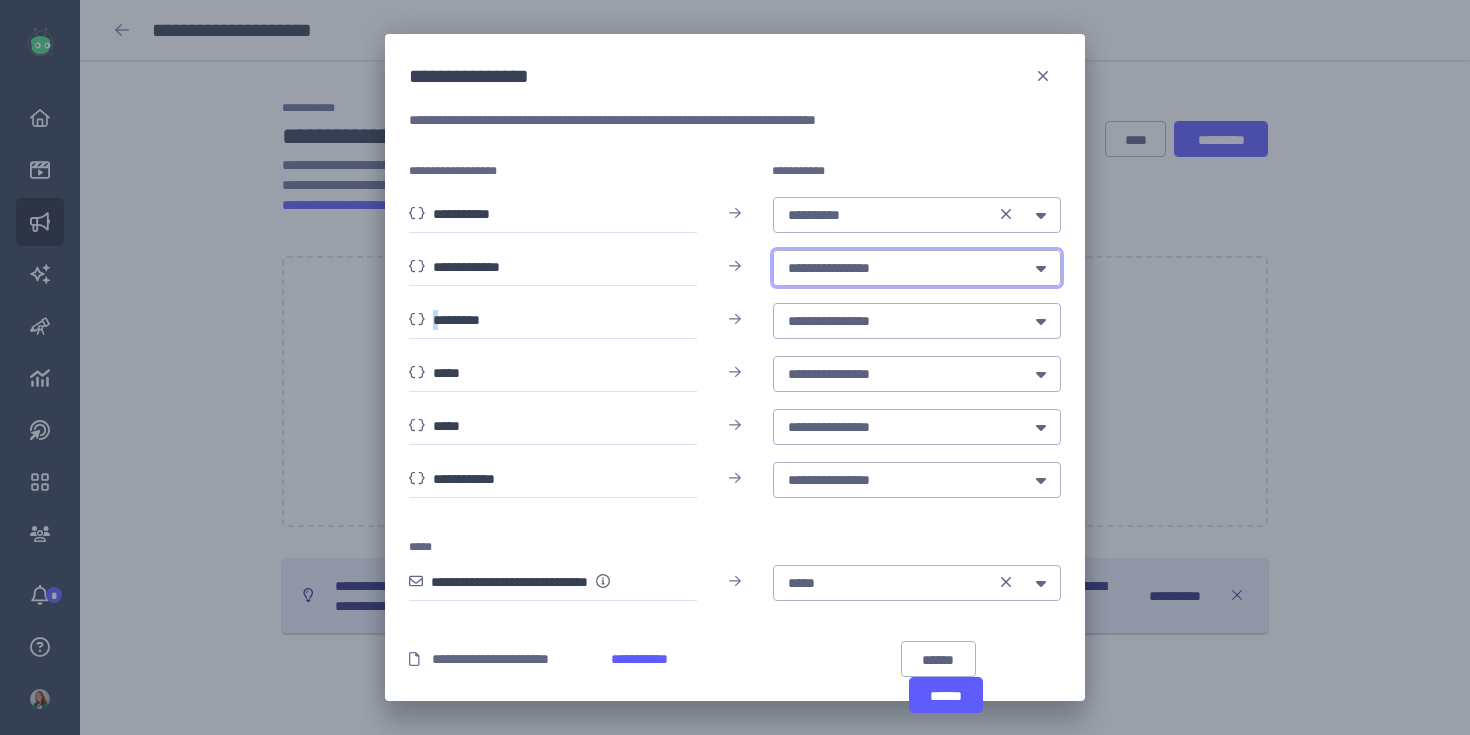 click on "**********" at bounding box center (900, 268) 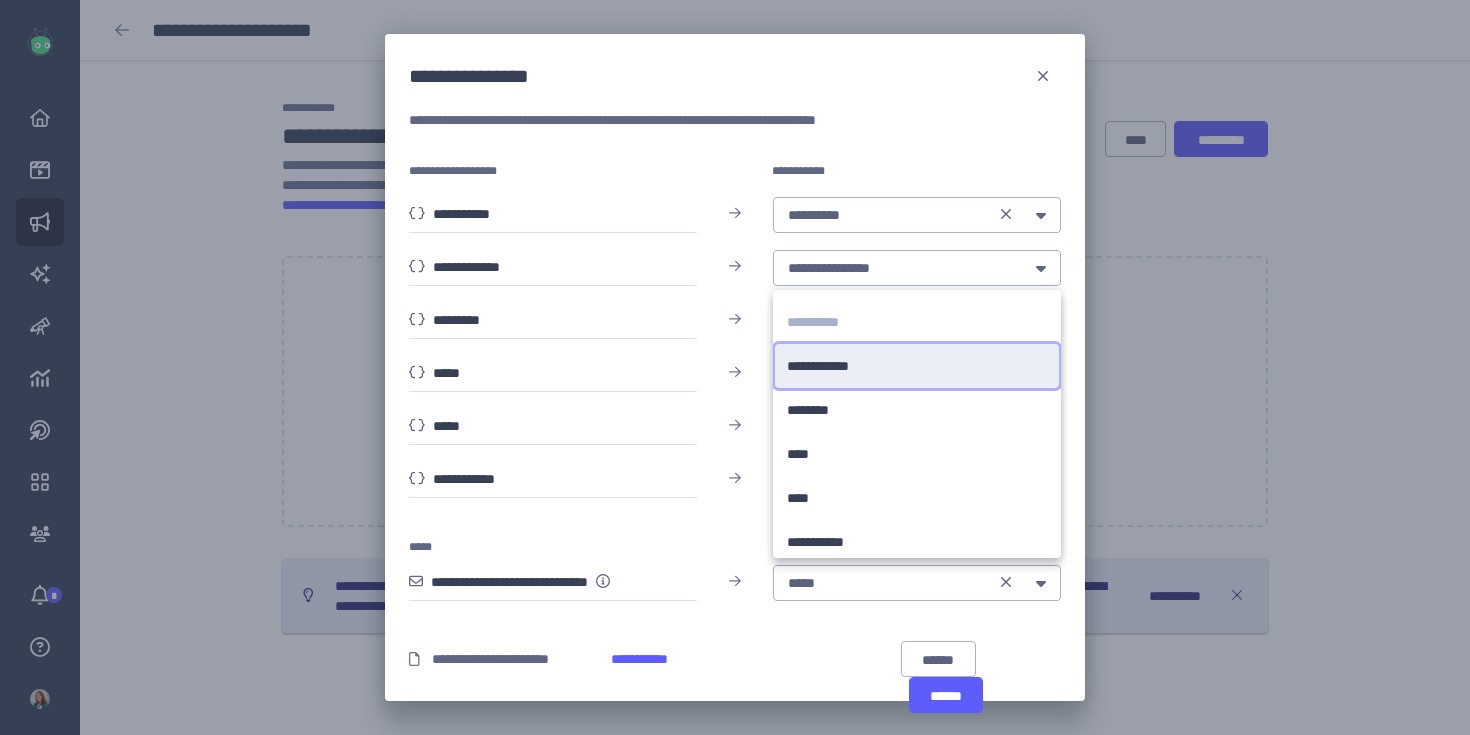 click on "**********" at bounding box center [917, 366] 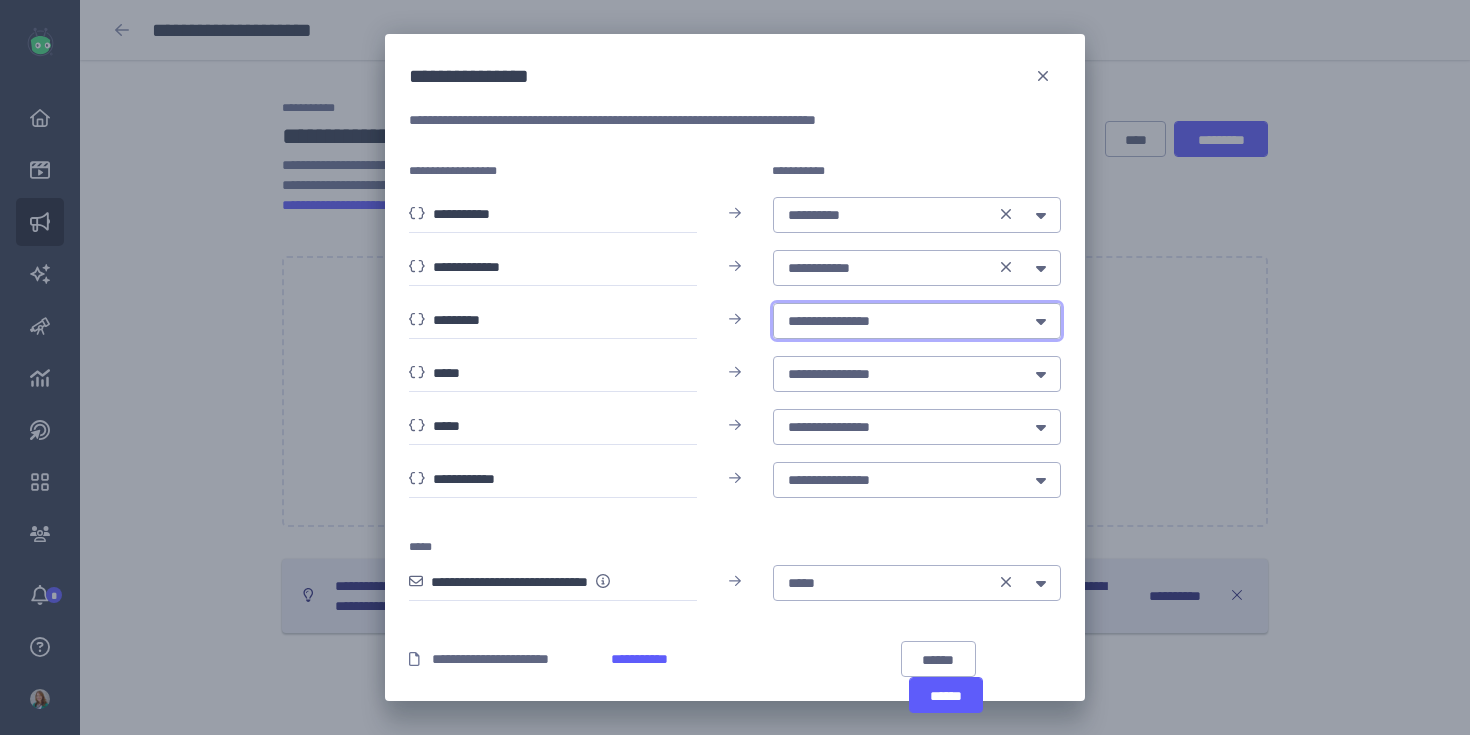 click on "**********" at bounding box center [917, 321] 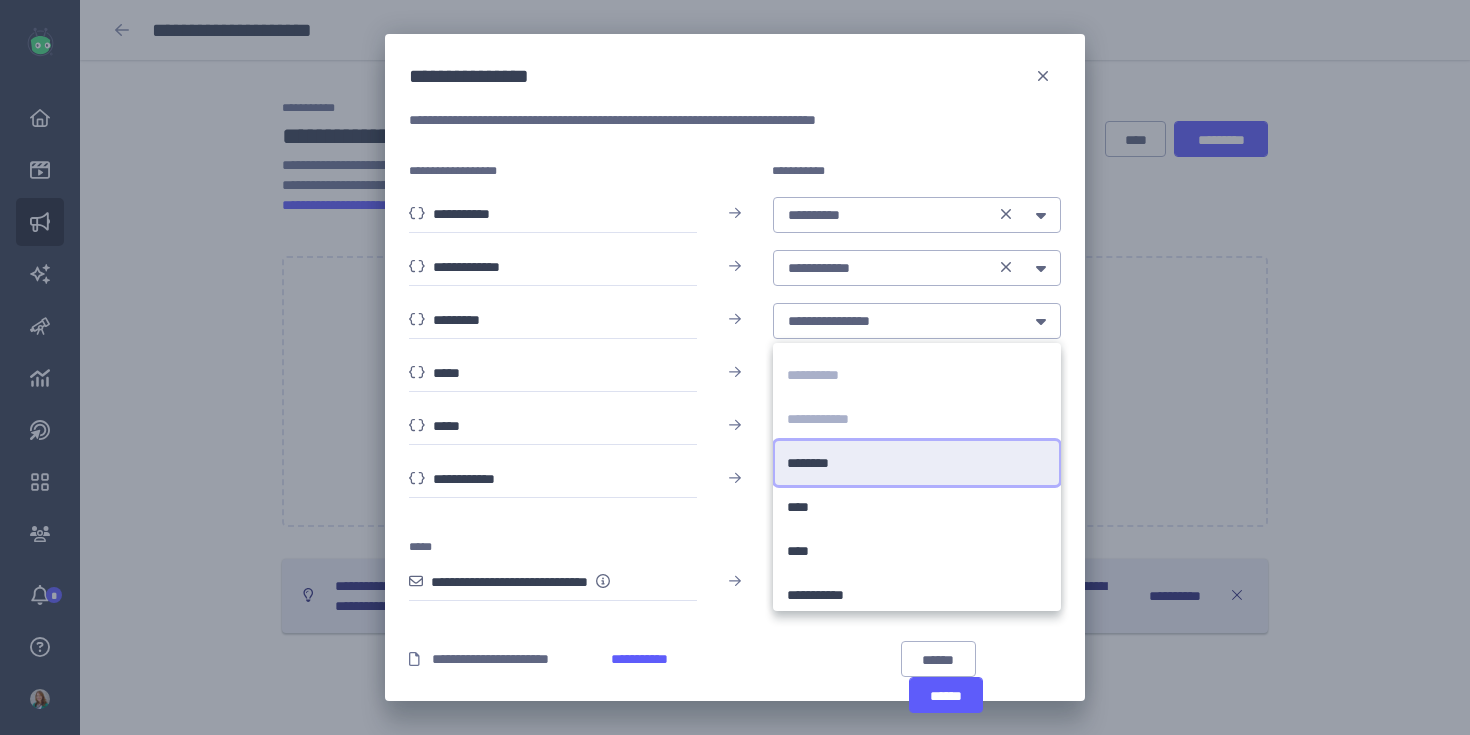 click on "********   ********" at bounding box center [917, 463] 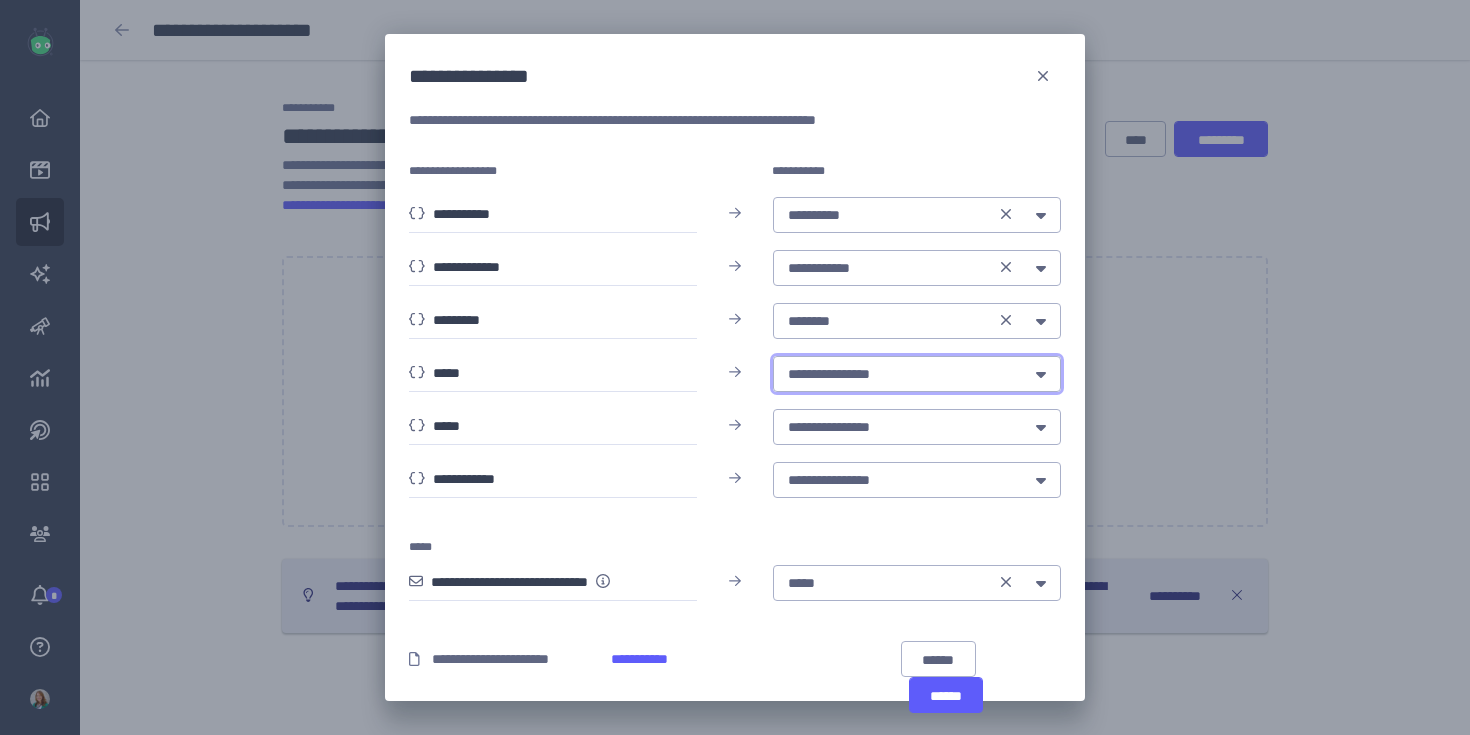 click on "**********" at bounding box center (900, 374) 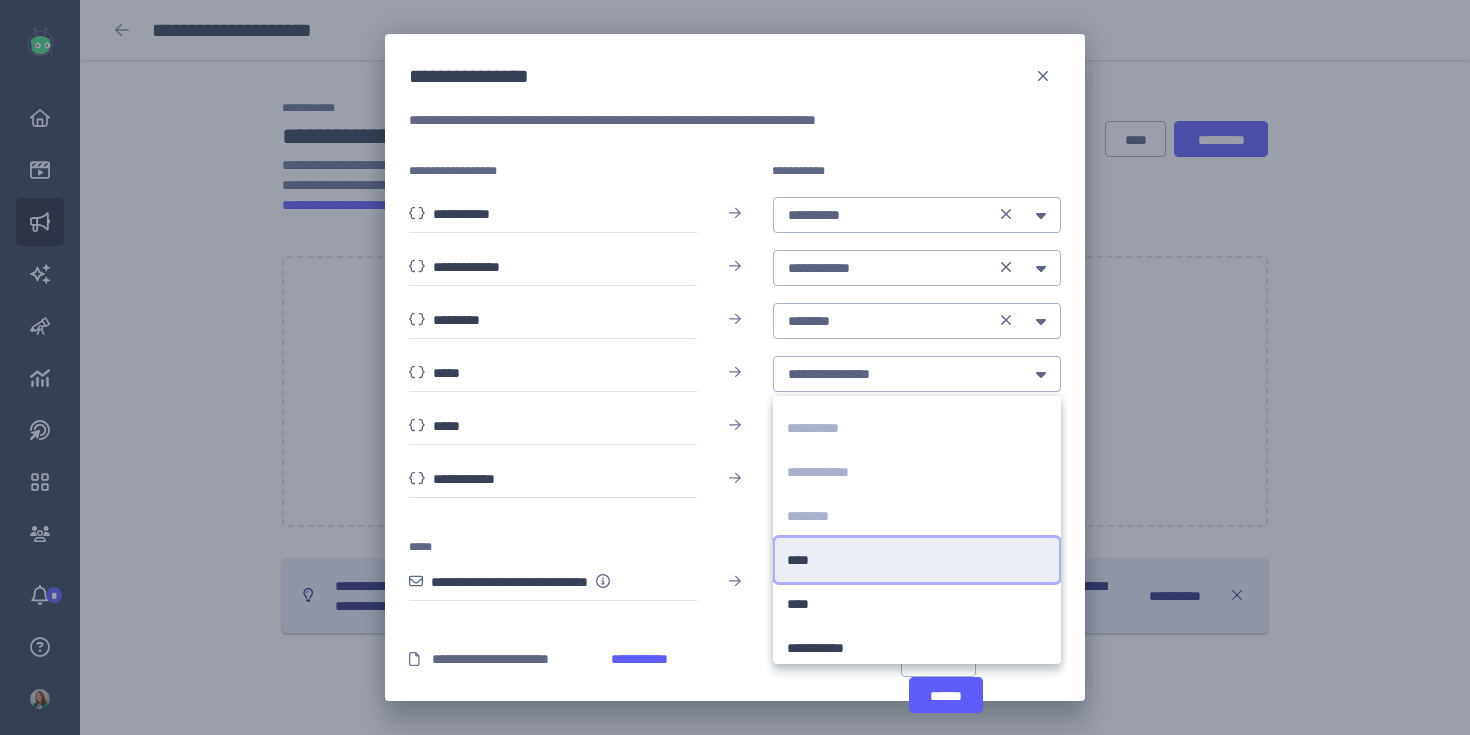 click on "****   ****" at bounding box center (917, 560) 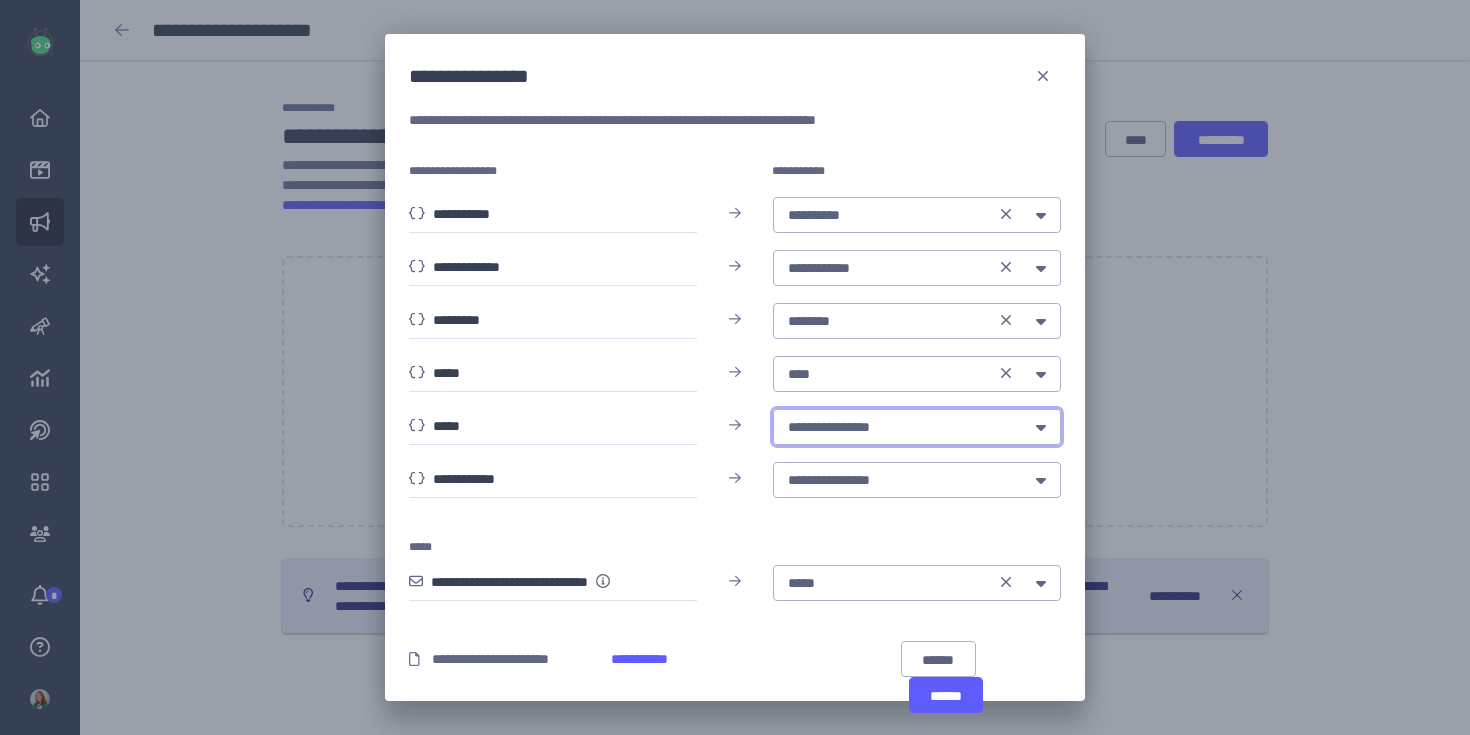 click on "**********" at bounding box center (917, 427) 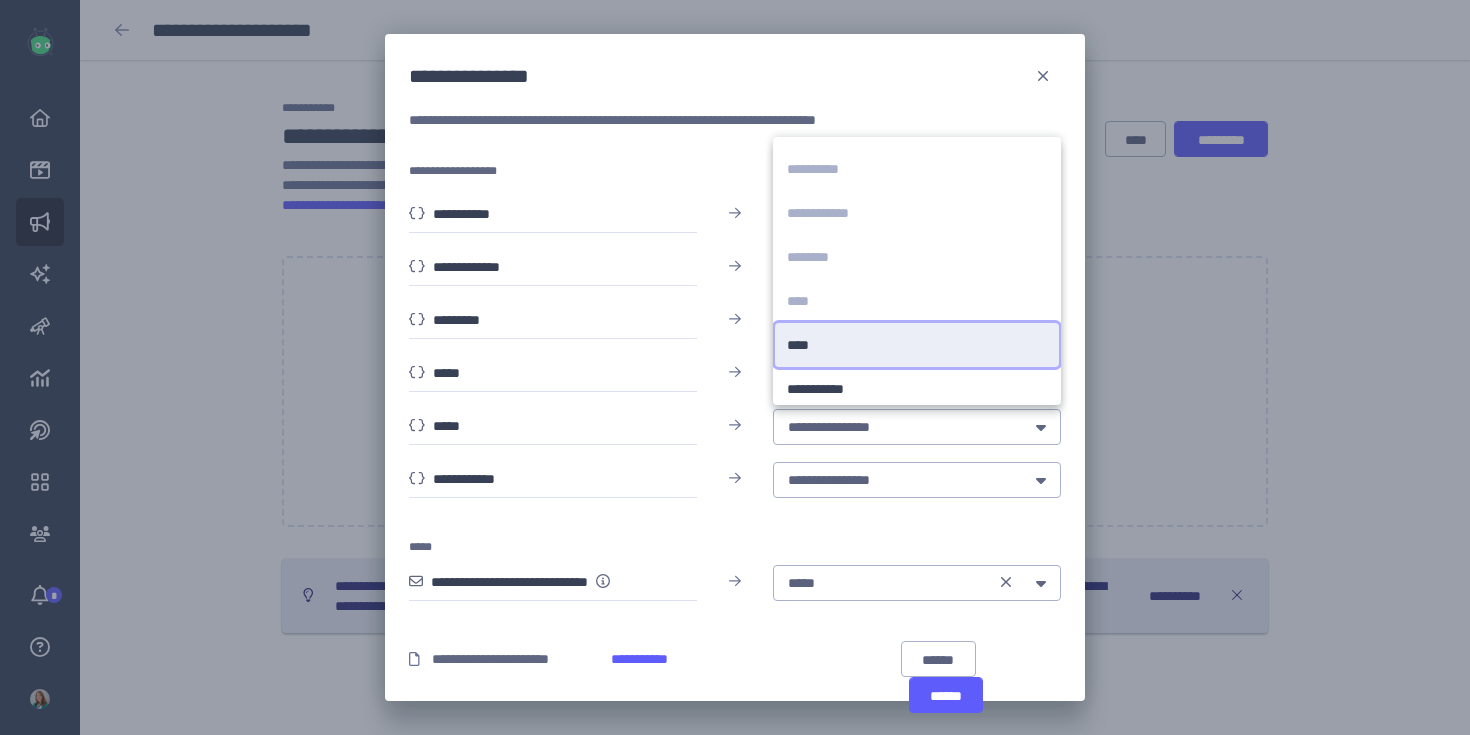 click on "****   ****" at bounding box center [917, 345] 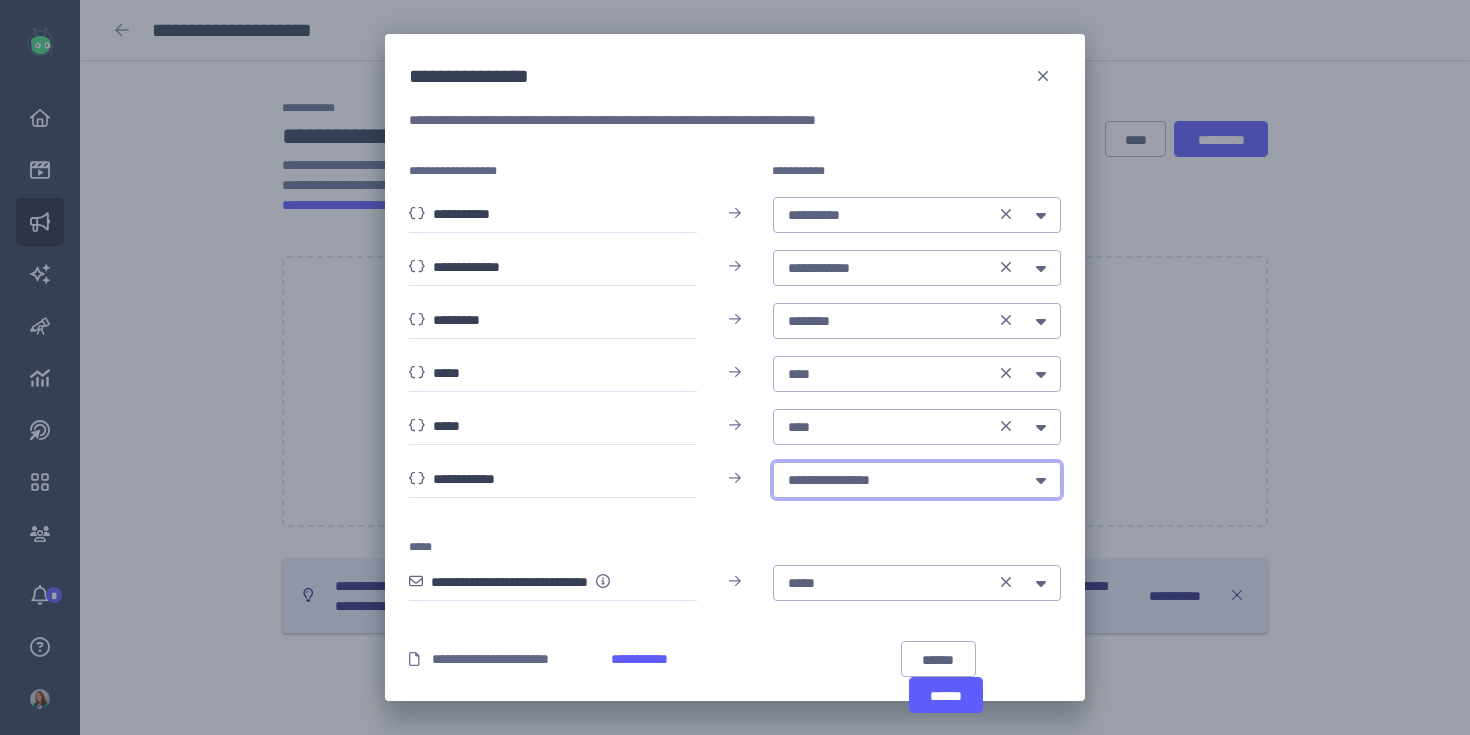 click on "**********" at bounding box center (900, 480) 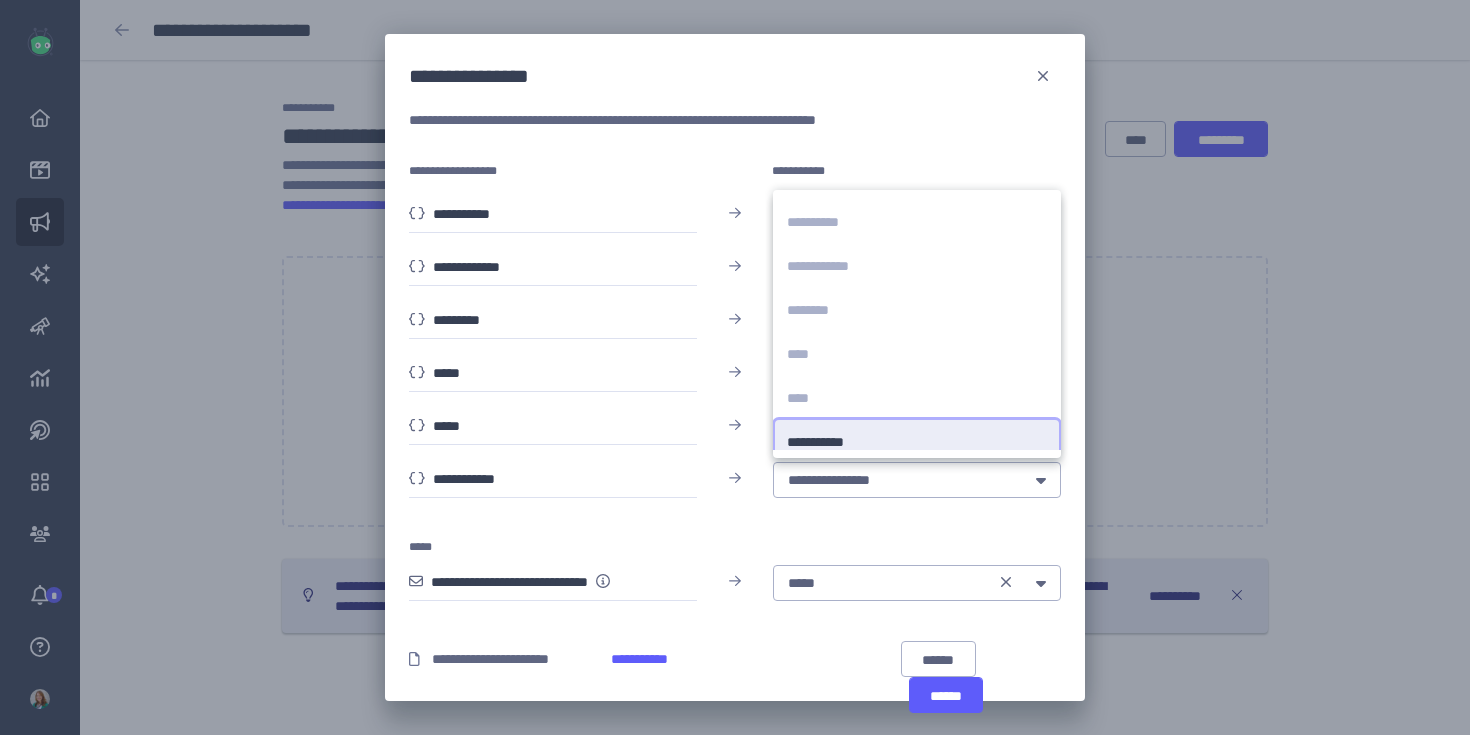 click on "**********" at bounding box center (826, 442) 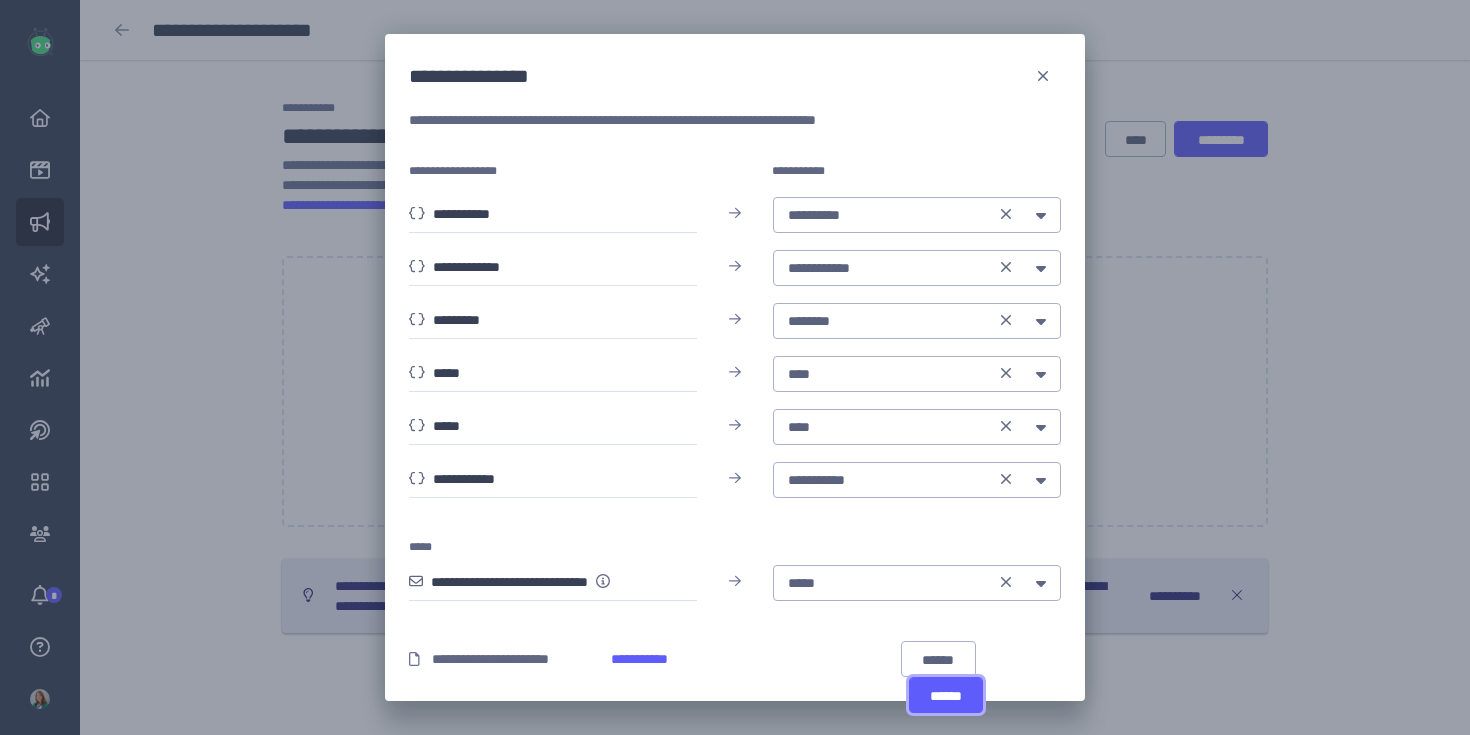 click on "[ADDRESS]" at bounding box center [946, 696] 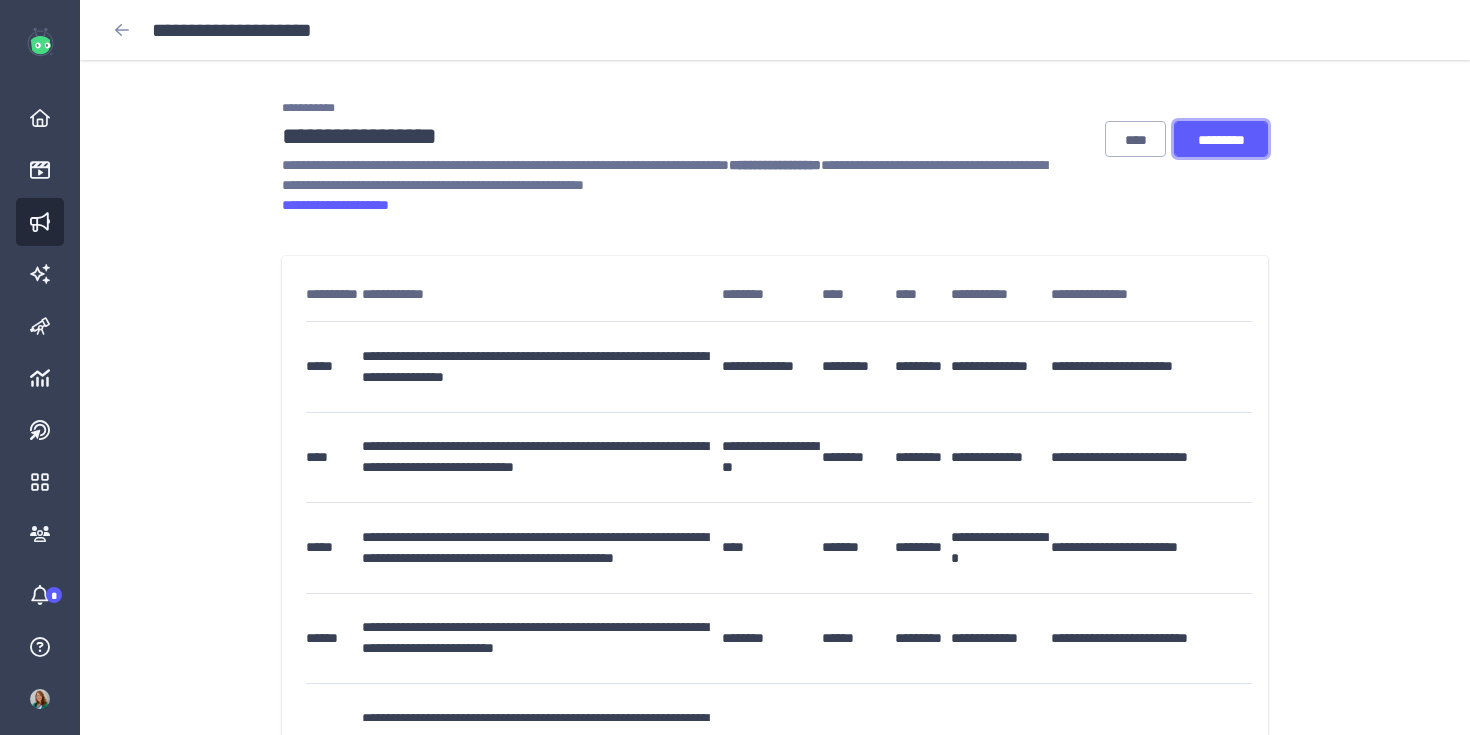 click on "*********" at bounding box center (1221, 140) 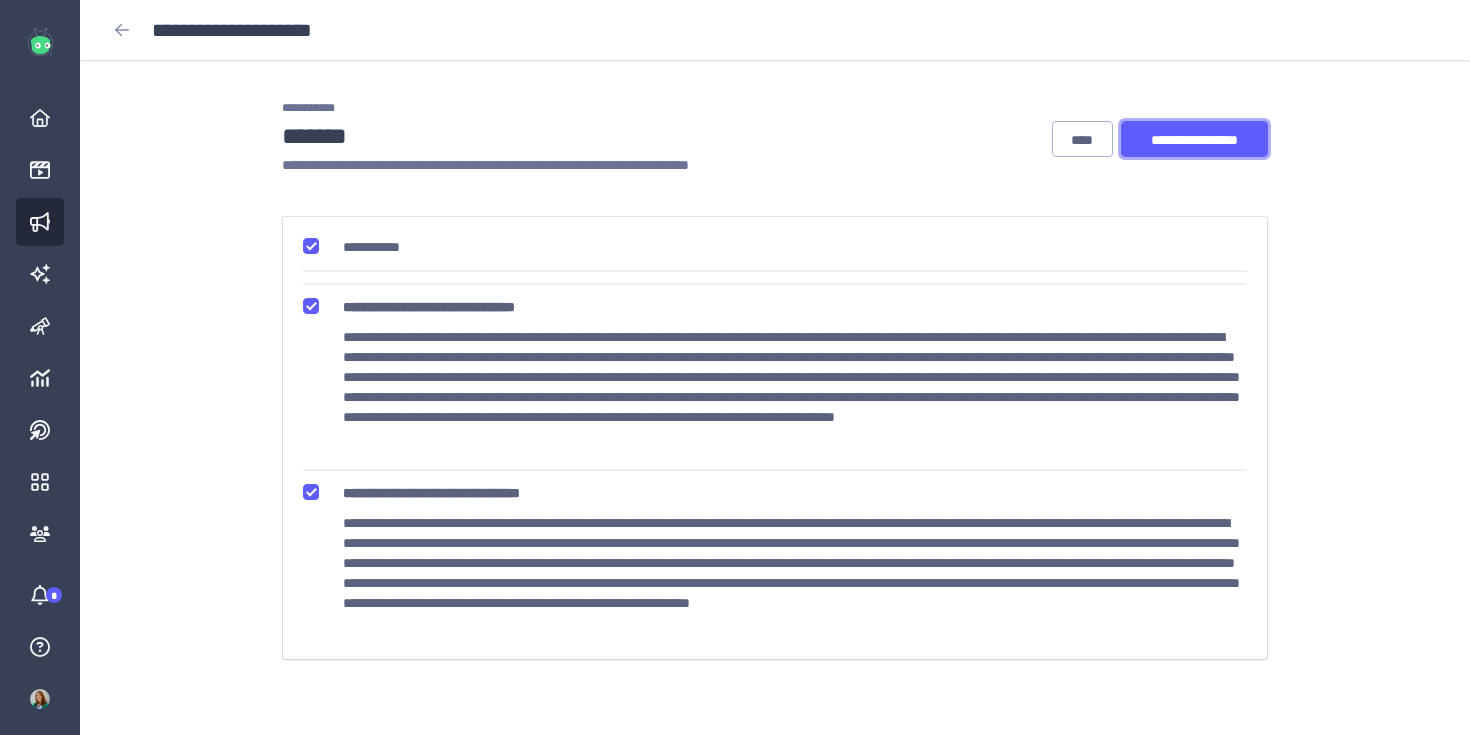 scroll, scrollTop: 375, scrollLeft: 0, axis: vertical 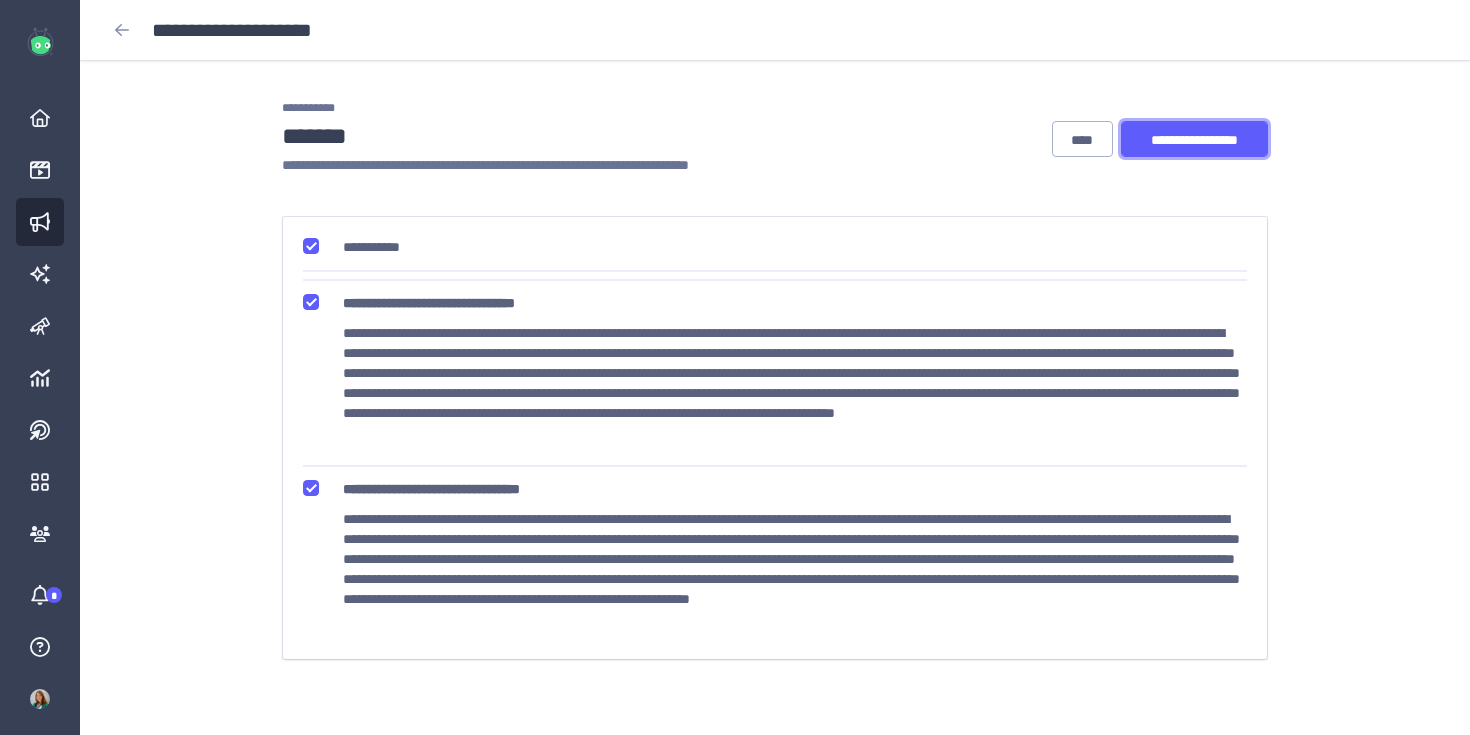 click on "**********" at bounding box center [1194, 140] 